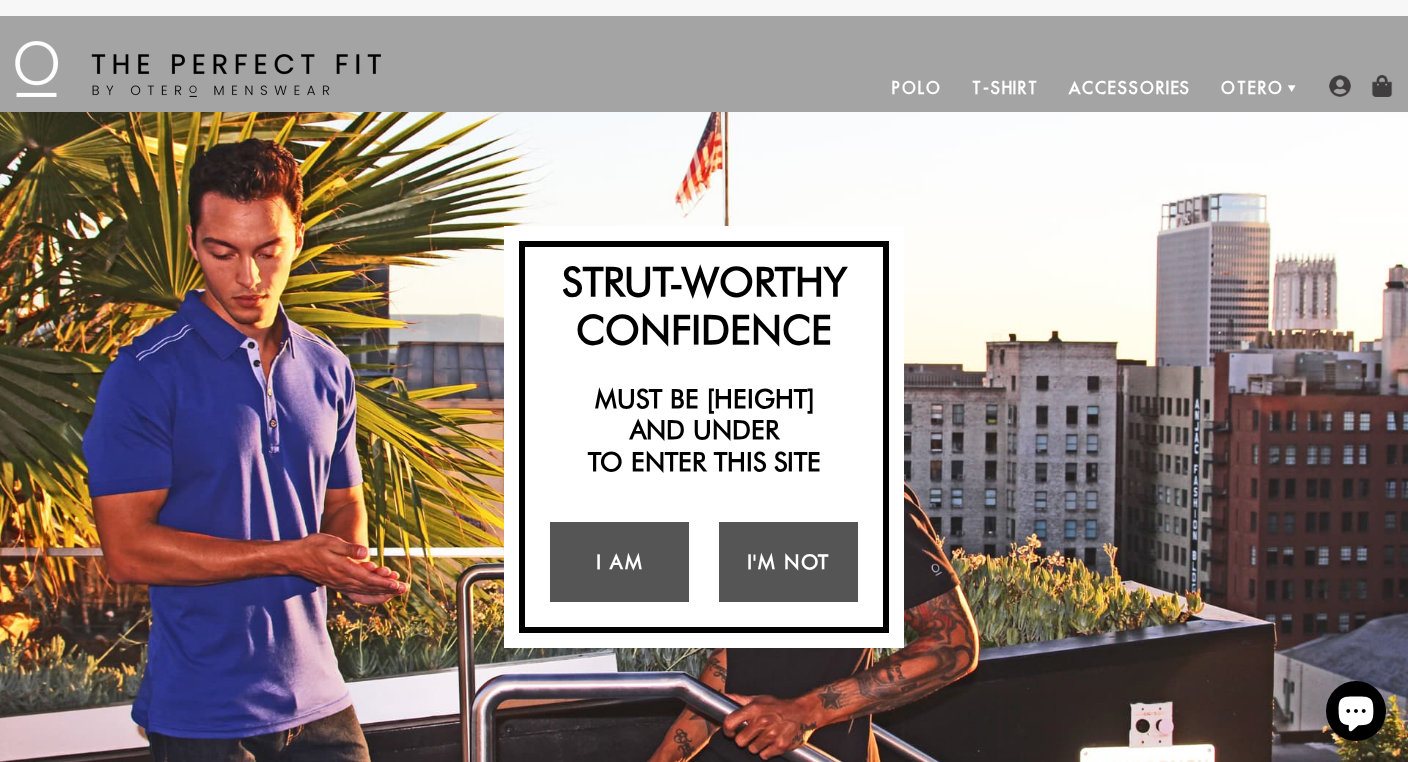 scroll, scrollTop: 0, scrollLeft: 0, axis: both 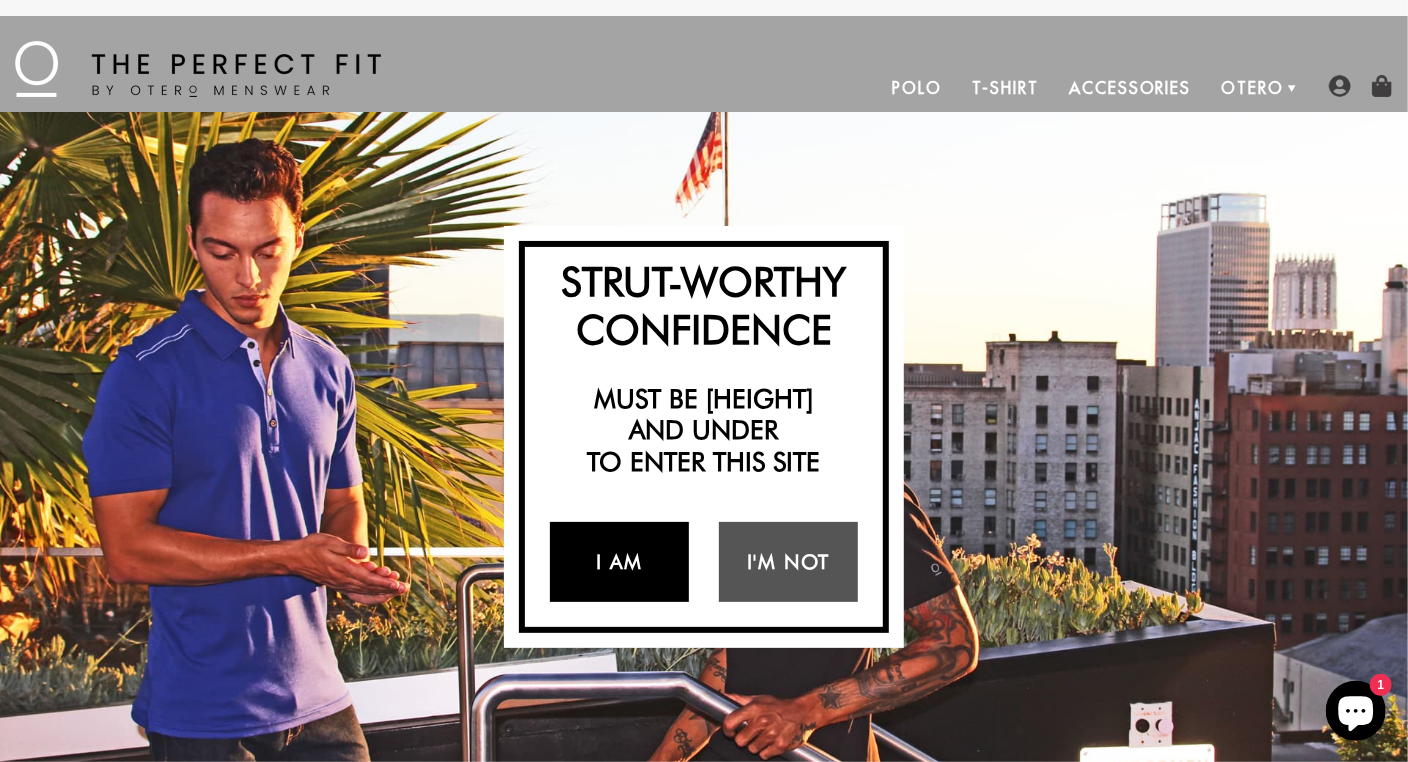 click on "I Am" at bounding box center (619, 562) 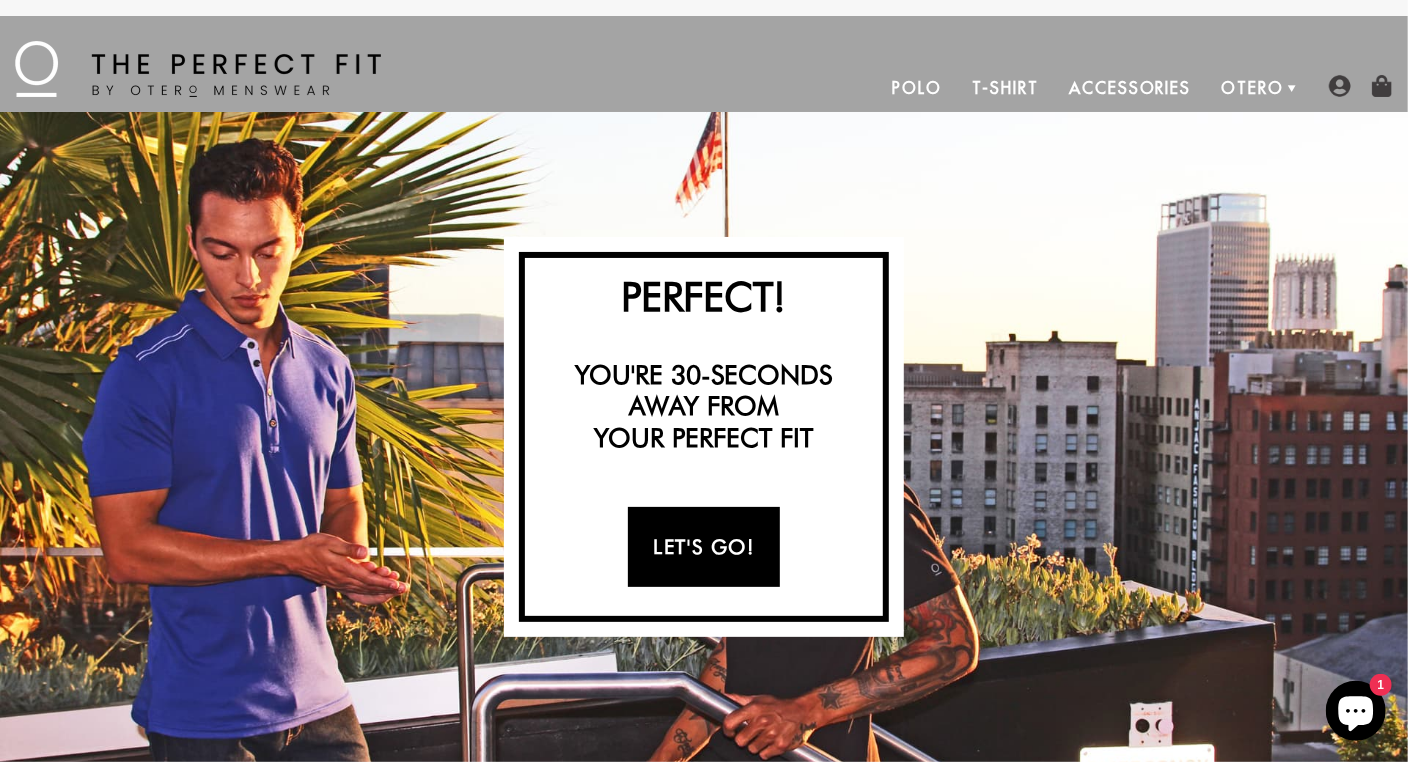 click on "Let's Go!" at bounding box center [703, 547] 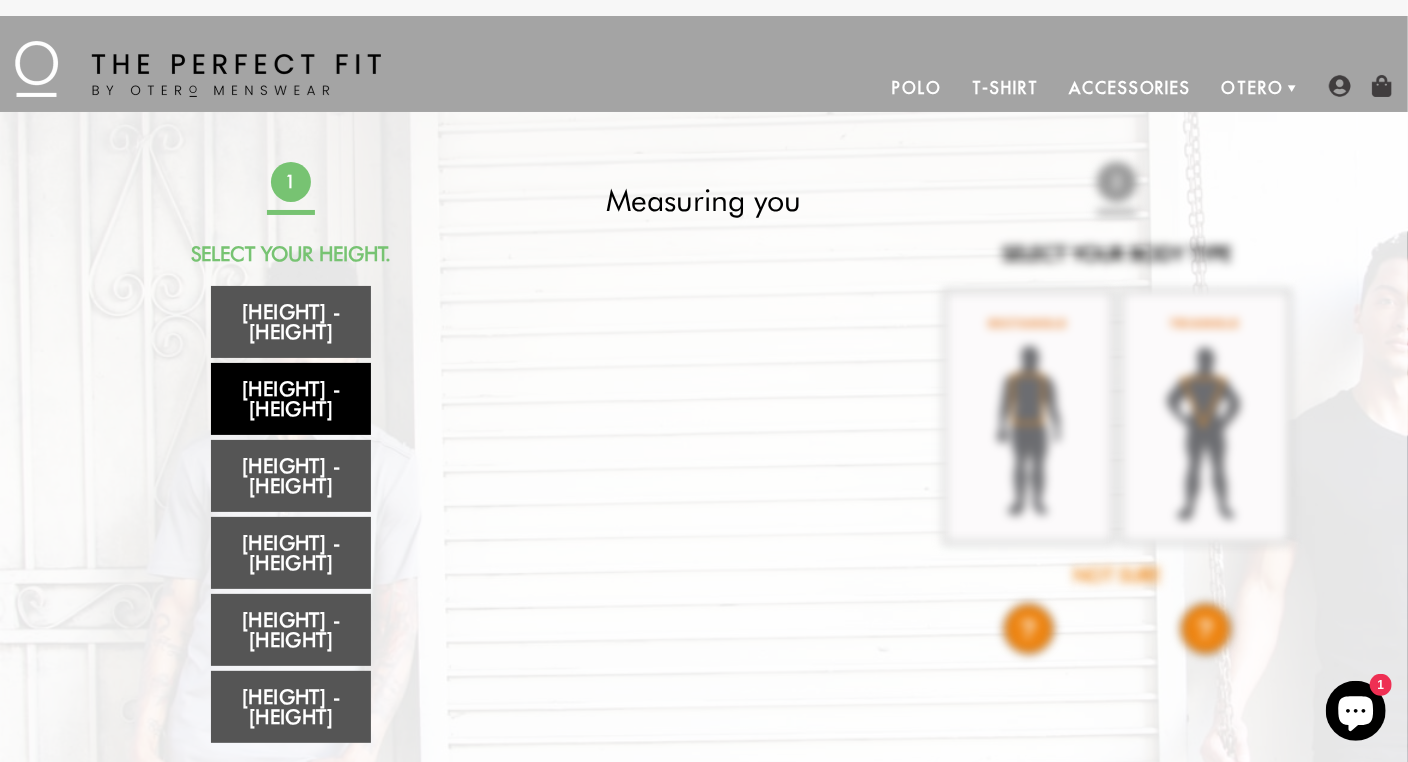 click on "5'5" - 5'6"" at bounding box center [291, 399] 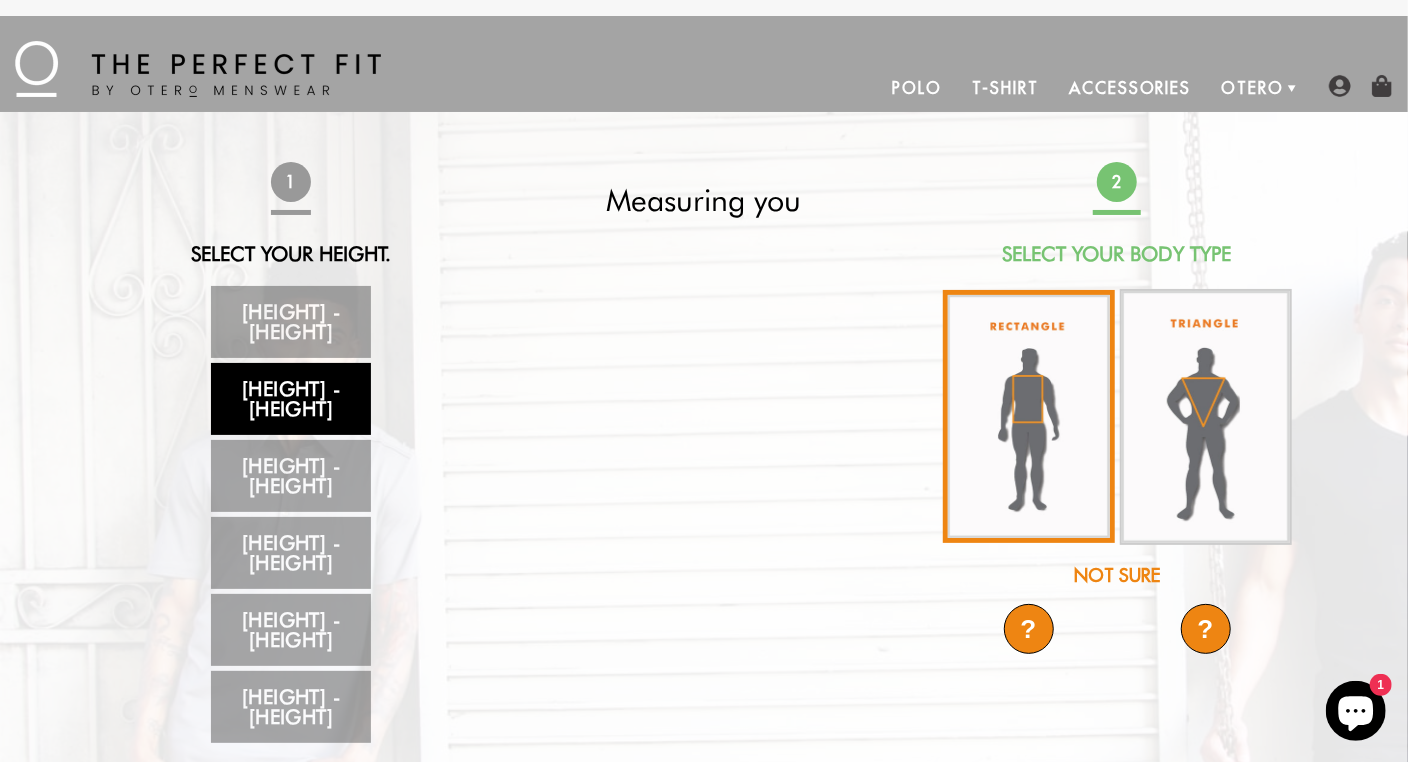 click at bounding box center [1029, 416] 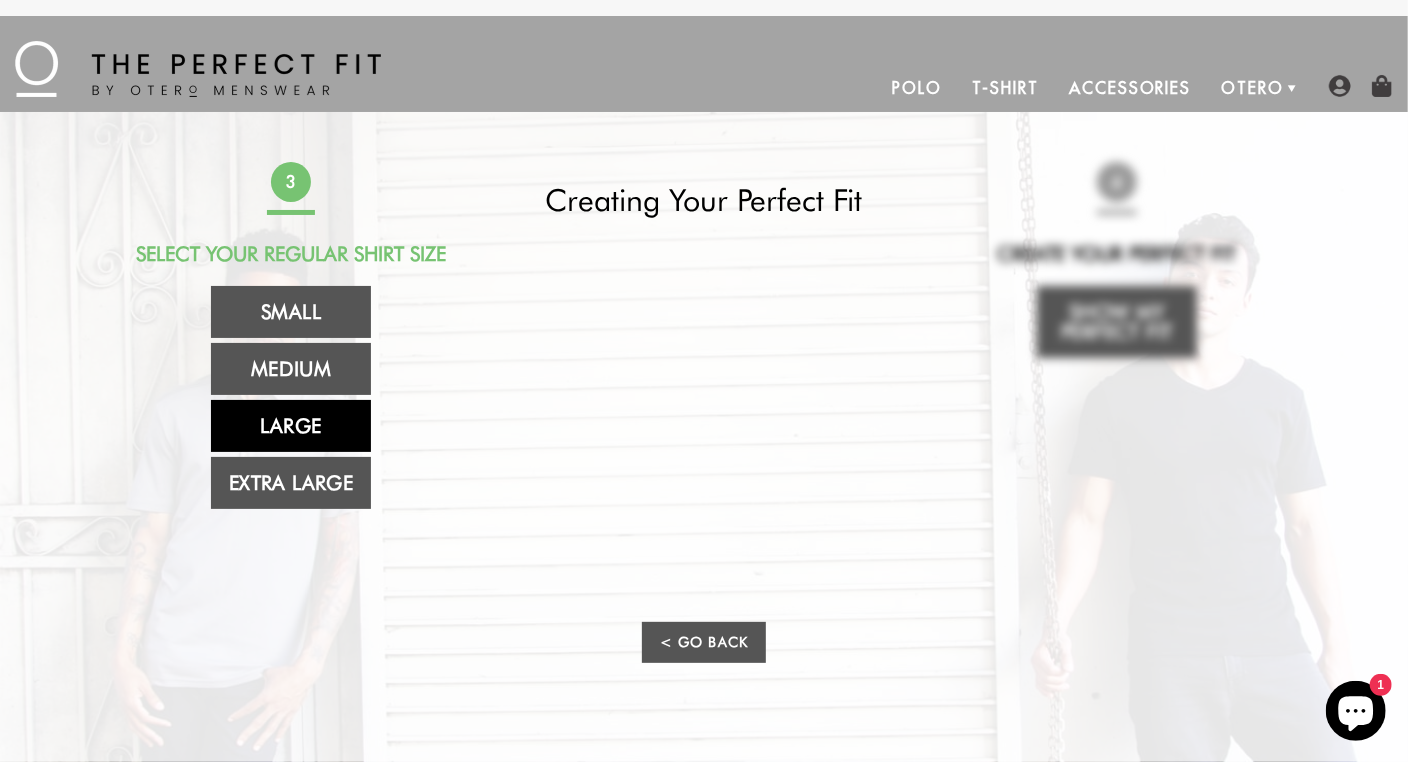 click on "Large" at bounding box center (291, 426) 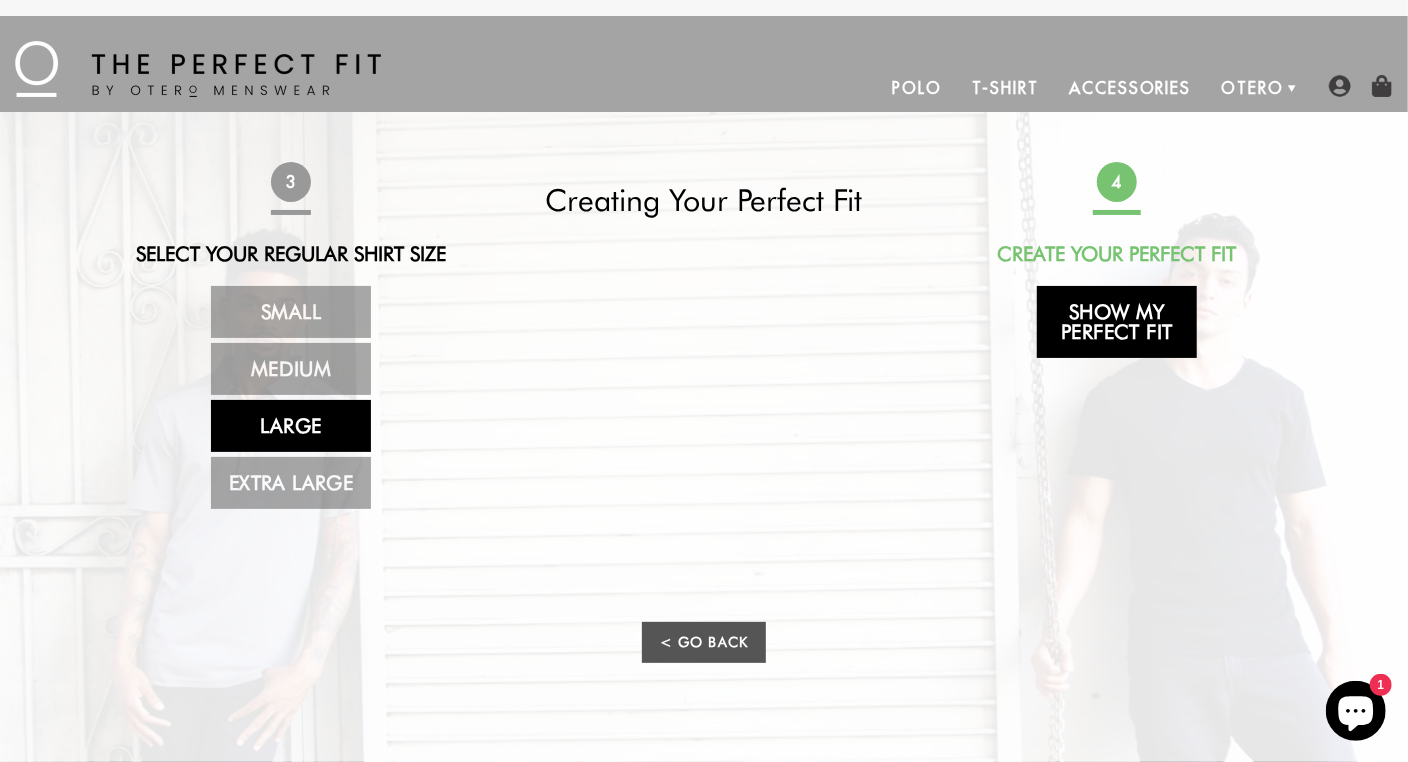 click on "Show My Perfect Fit" at bounding box center (1117, 322) 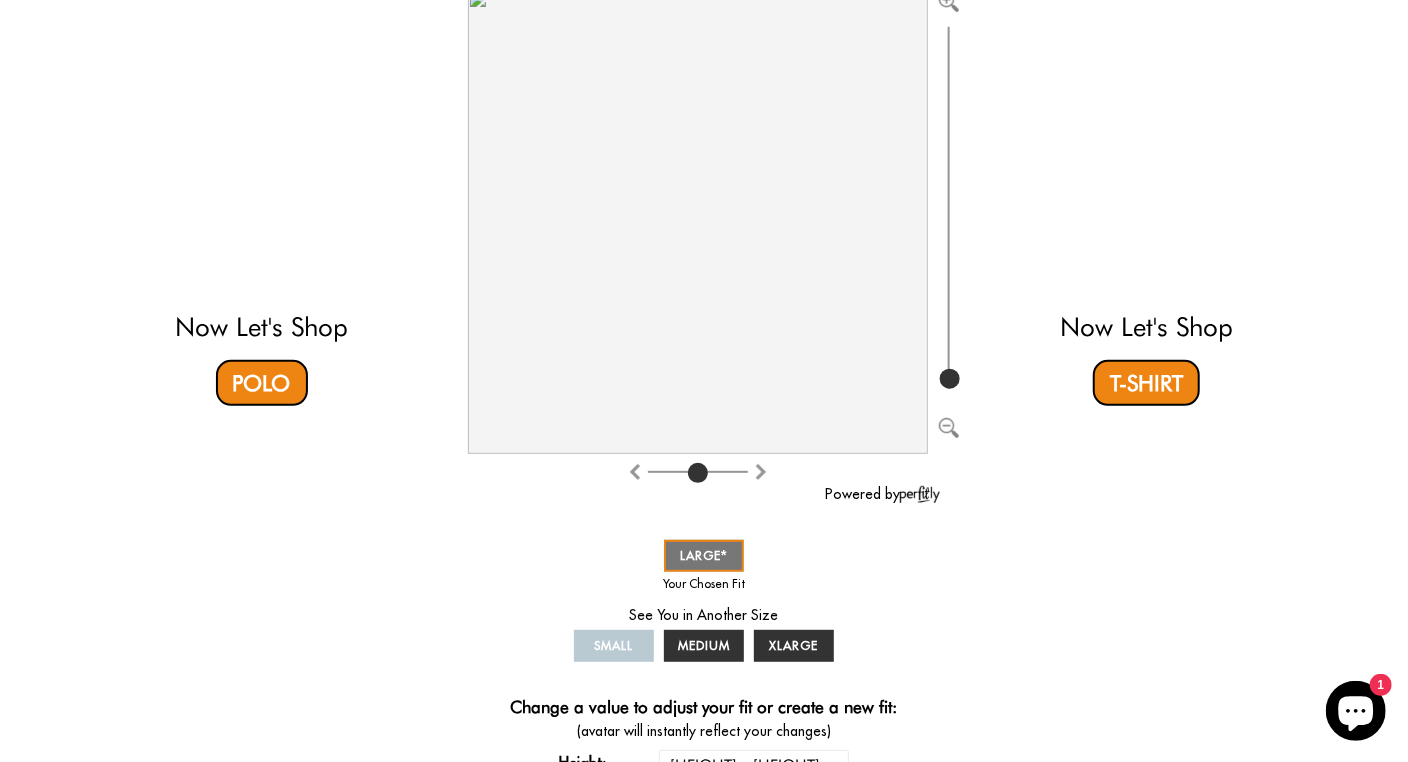 scroll, scrollTop: 287, scrollLeft: 0, axis: vertical 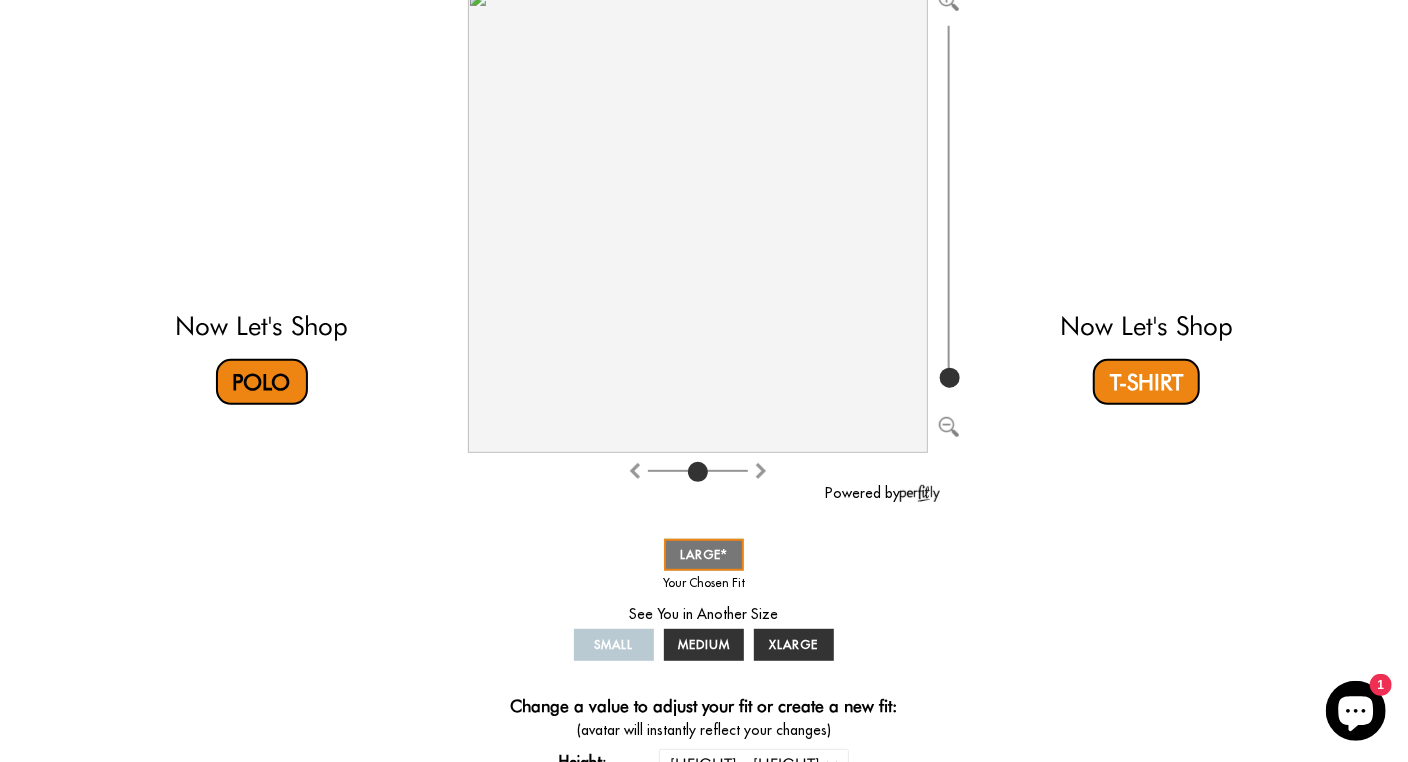 click on "Polo" at bounding box center (262, 382) 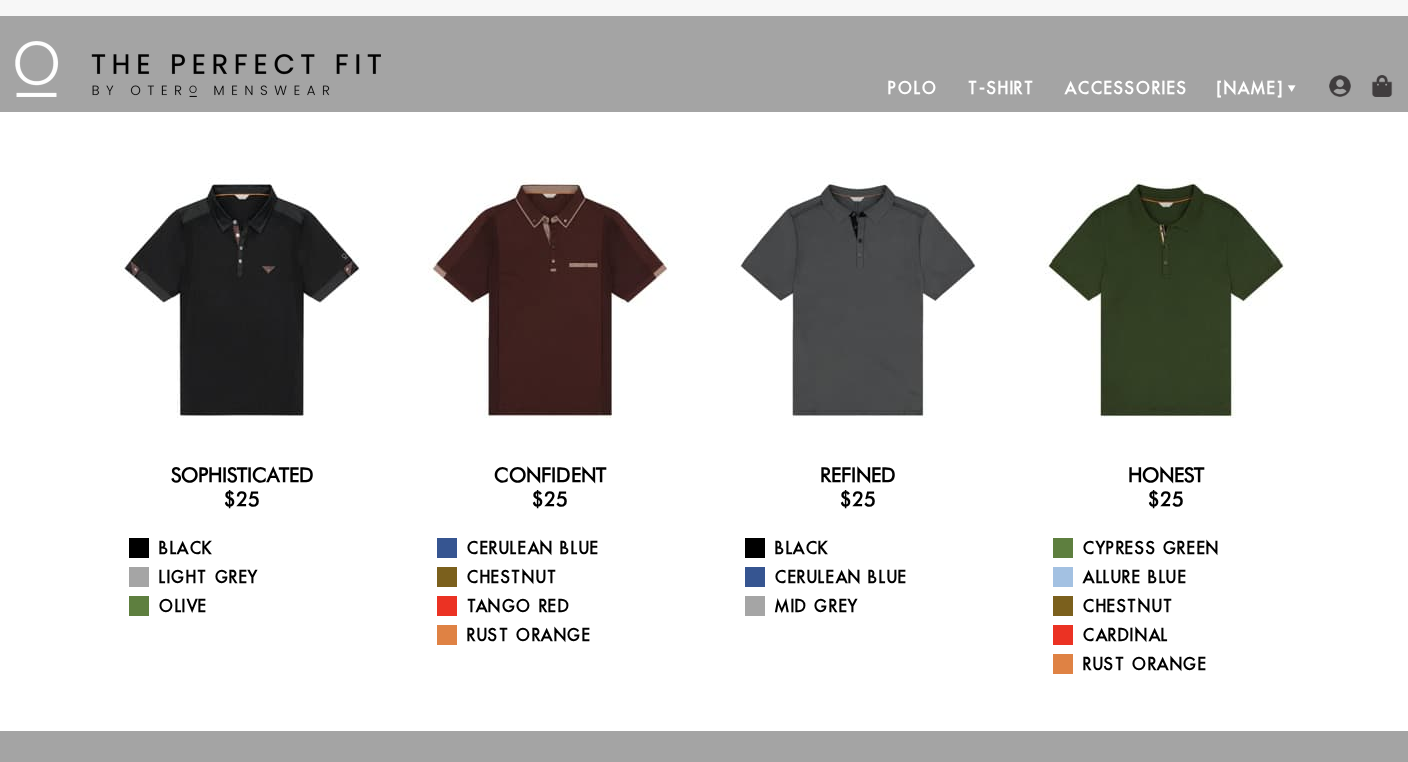 scroll, scrollTop: 0, scrollLeft: 0, axis: both 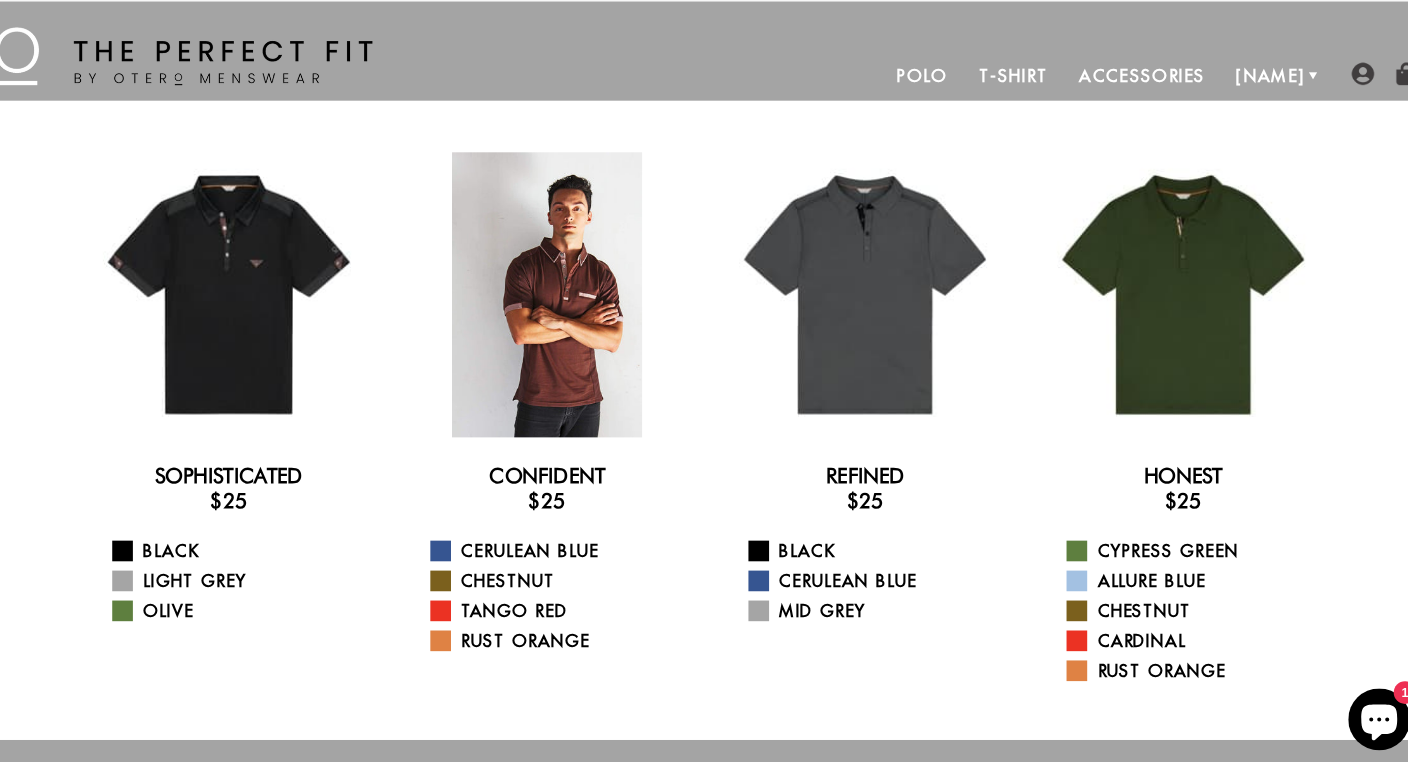 click at bounding box center [550, 300] 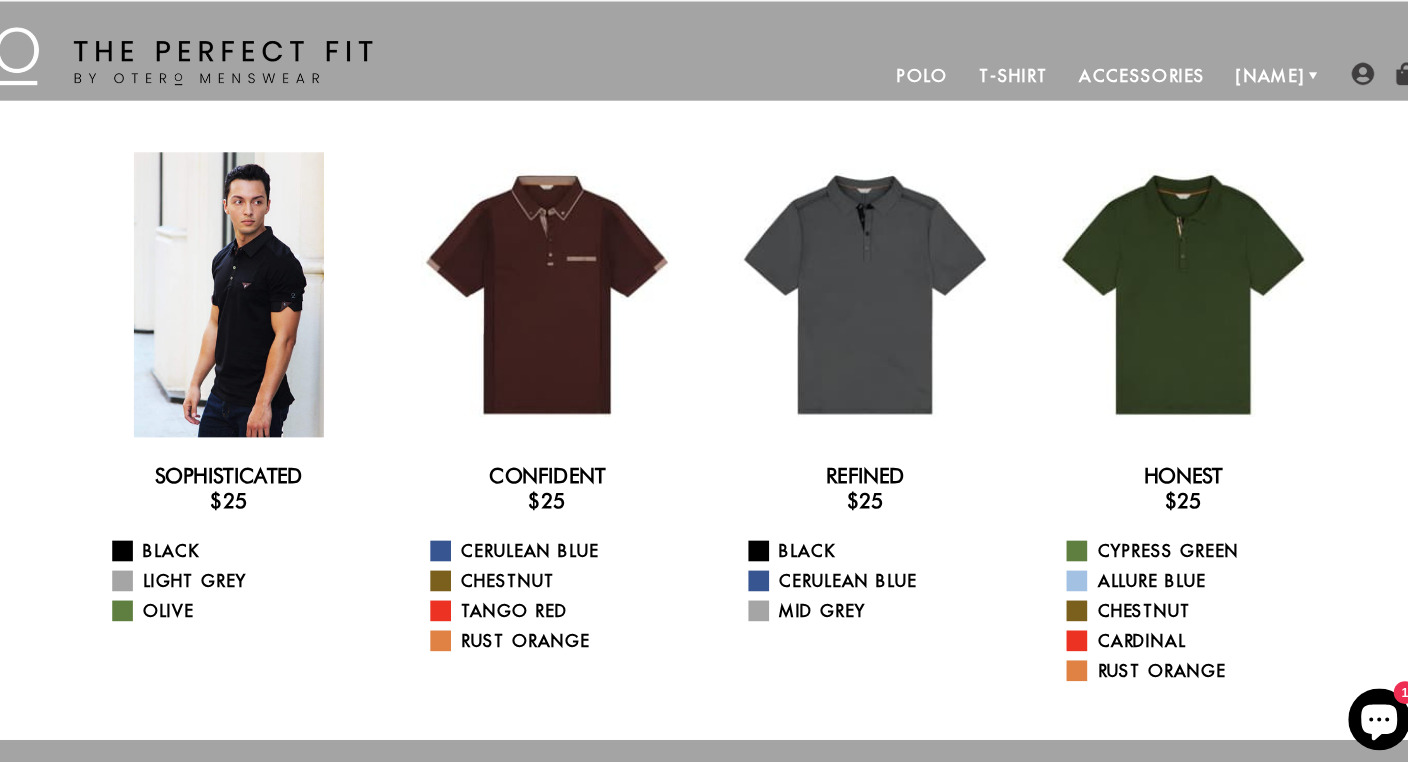 click at bounding box center [242, 300] 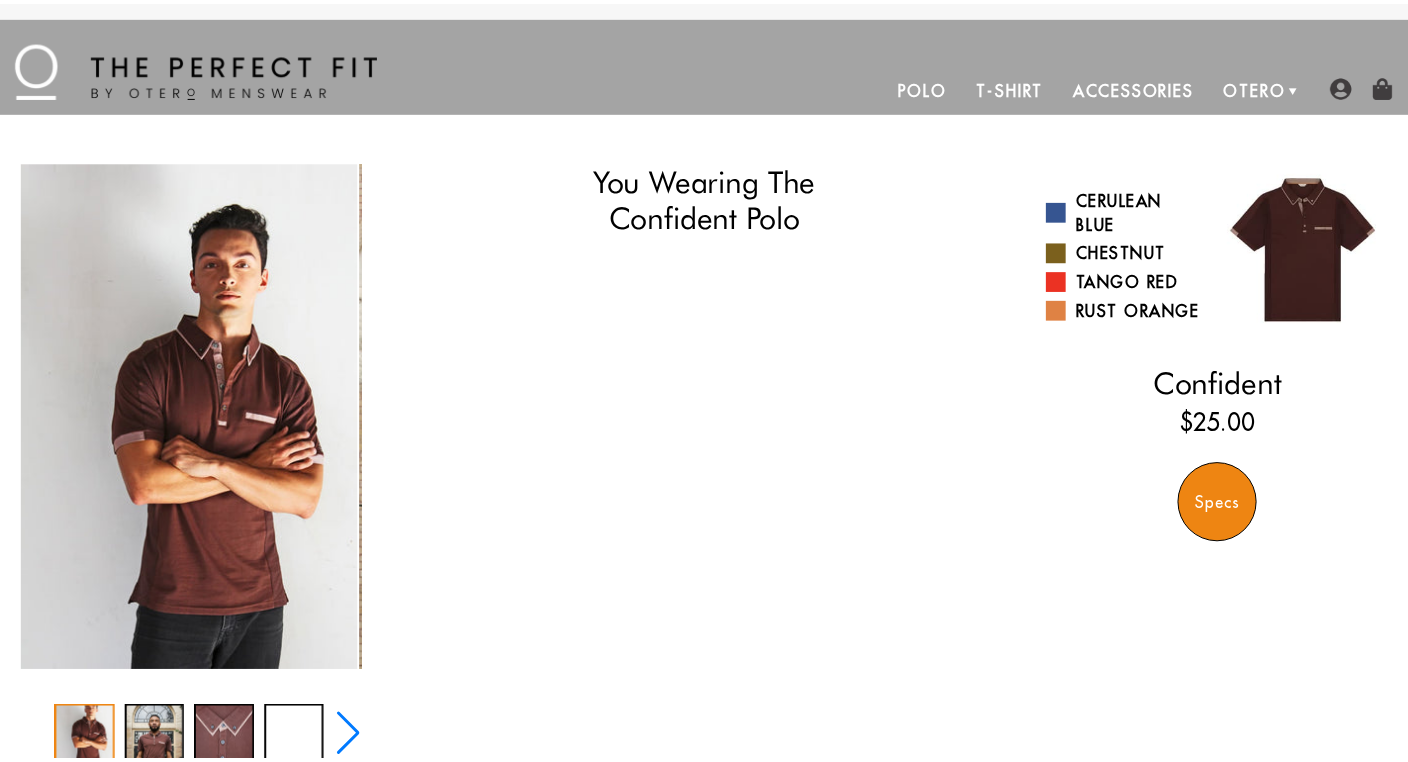 scroll, scrollTop: 0, scrollLeft: 0, axis: both 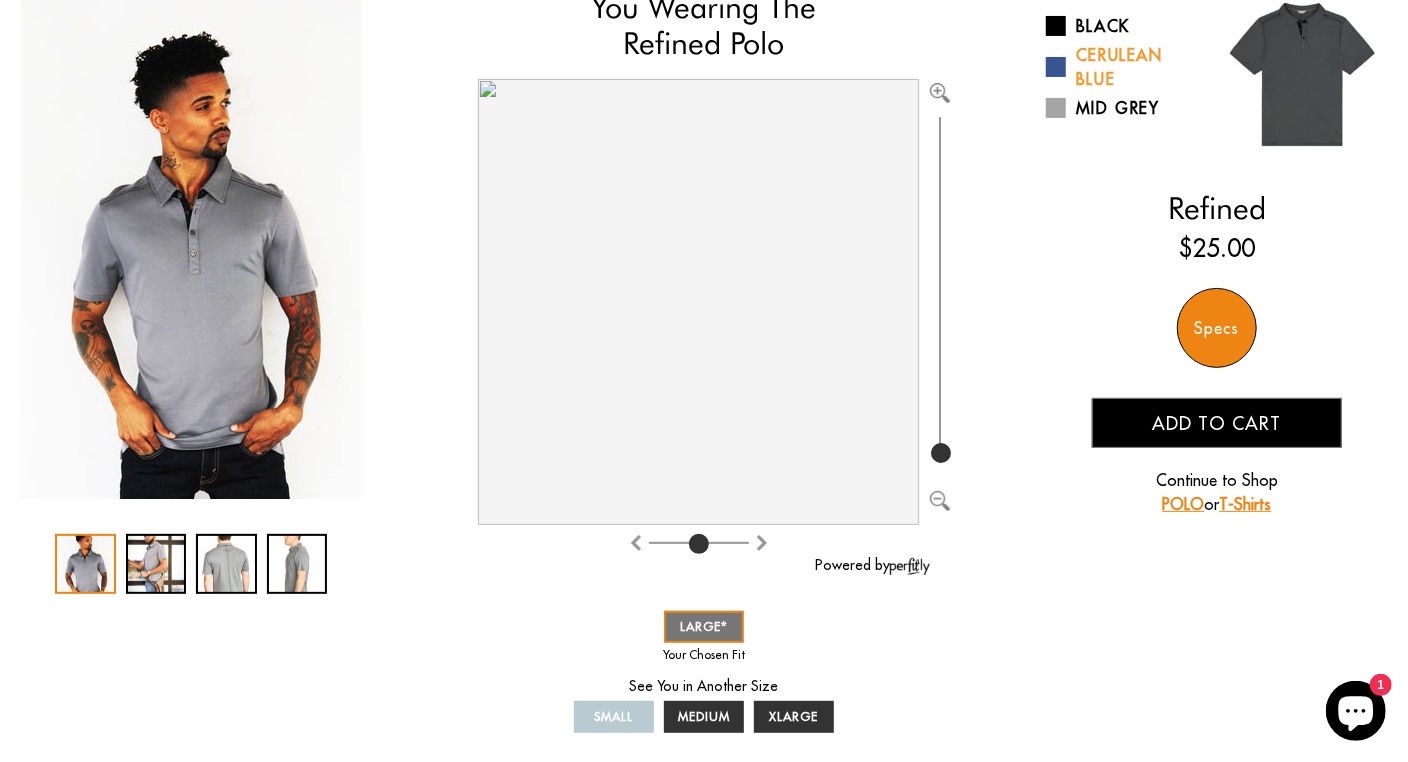 click at bounding box center [1056, 67] 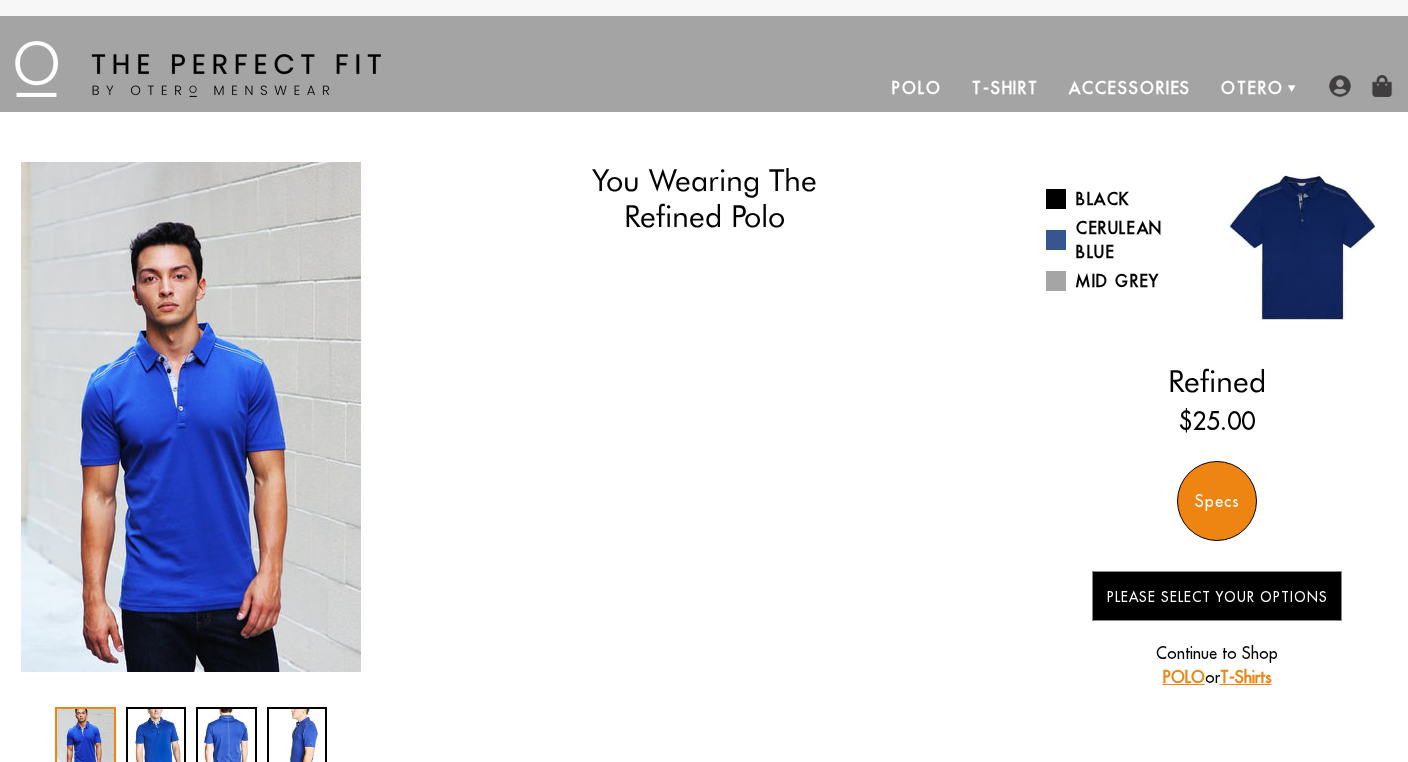 scroll, scrollTop: 0, scrollLeft: 0, axis: both 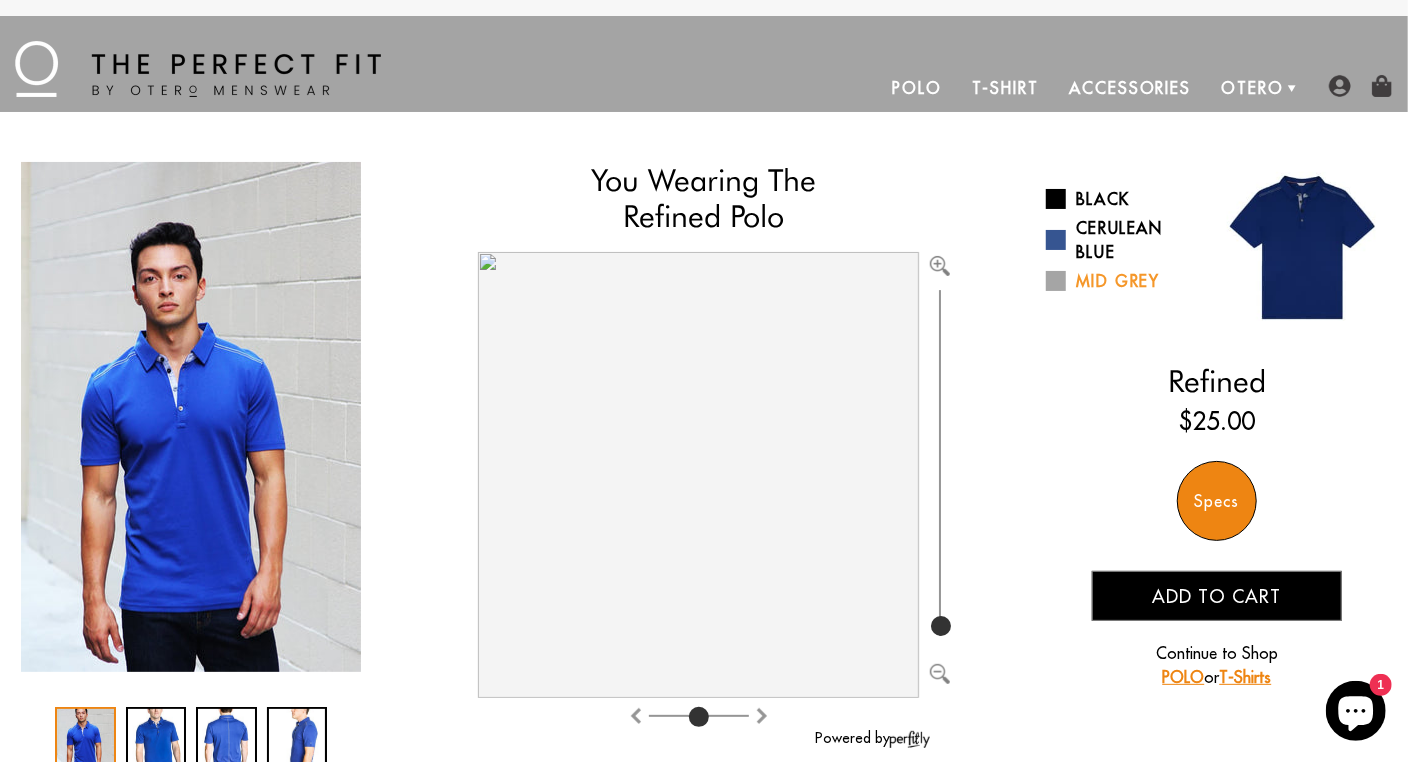 click at bounding box center [1056, 281] 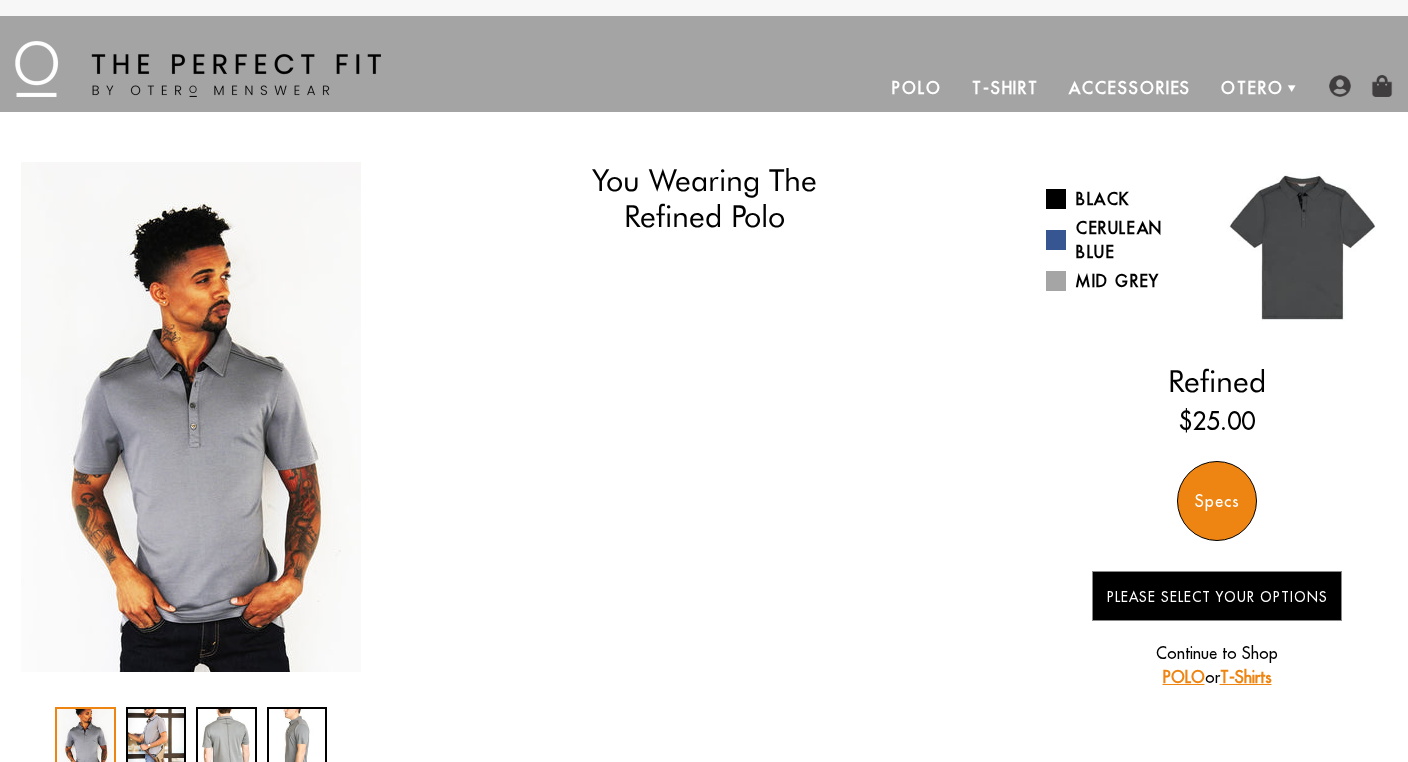 scroll, scrollTop: 0, scrollLeft: 0, axis: both 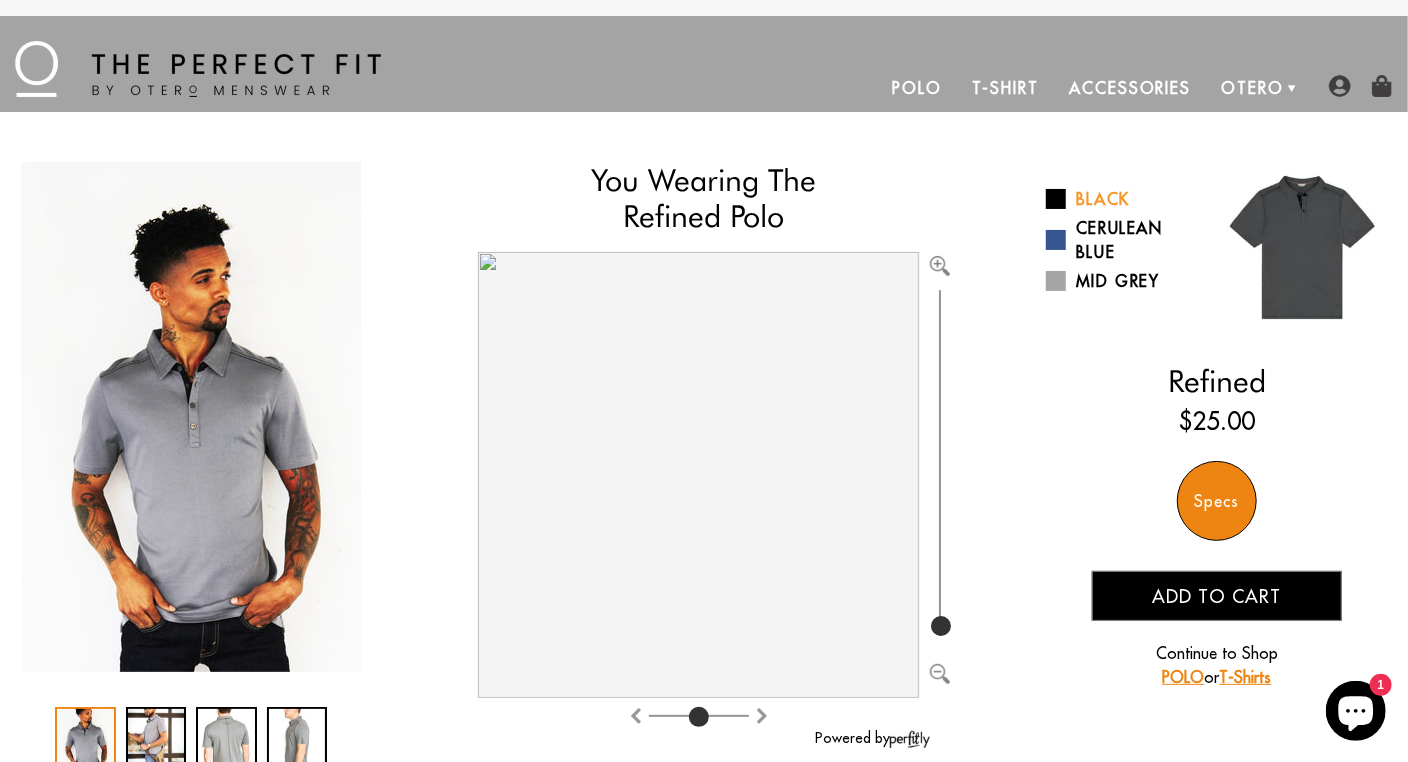 click at bounding box center (1056, 199) 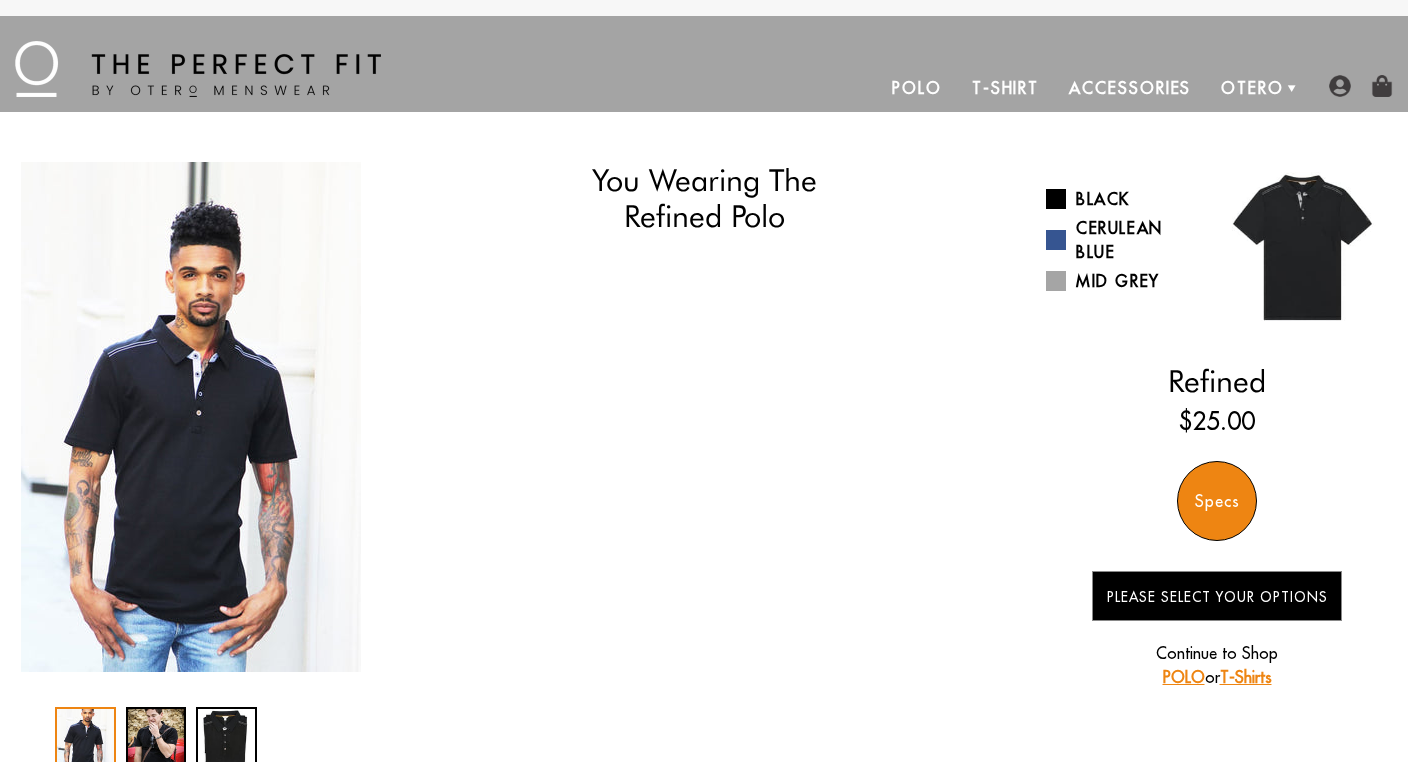 scroll, scrollTop: 0, scrollLeft: 0, axis: both 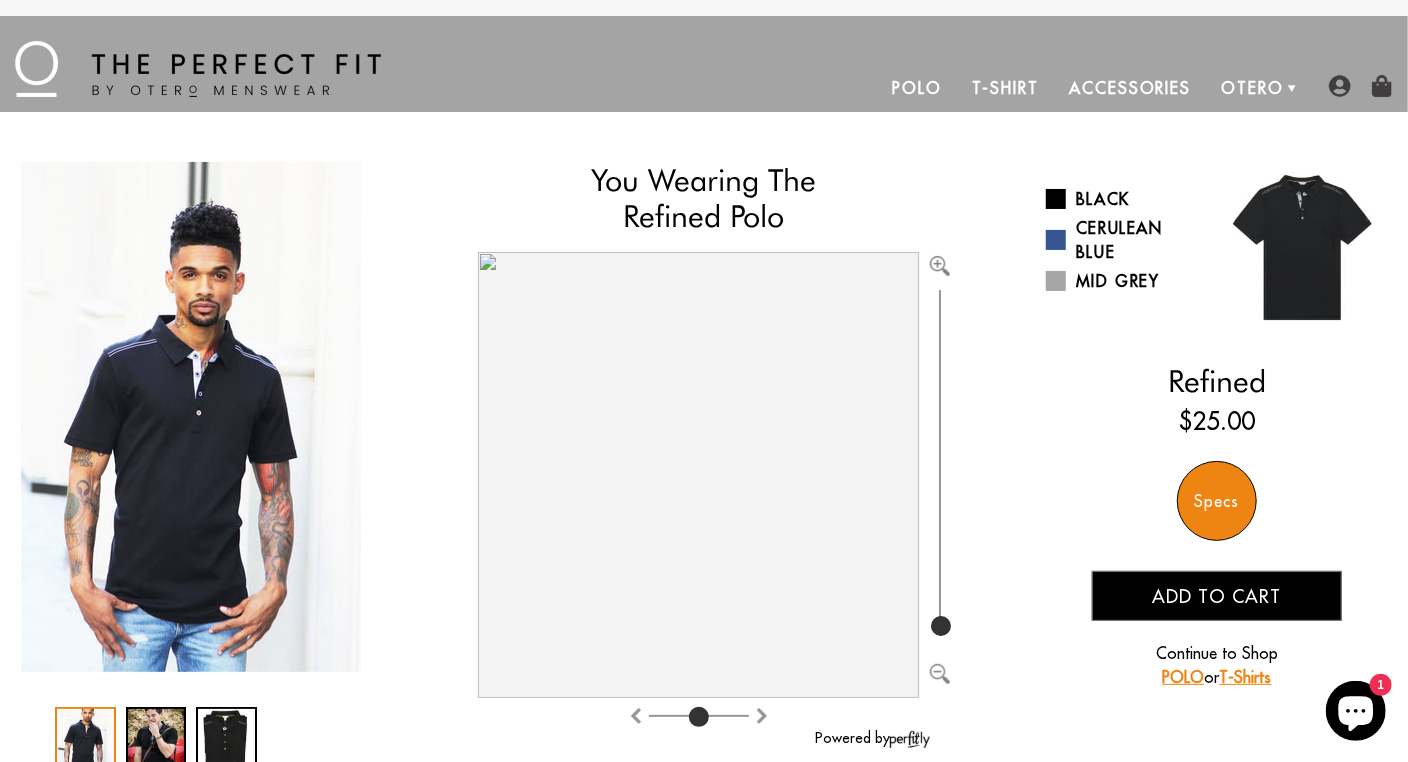 click at bounding box center [85, 737] 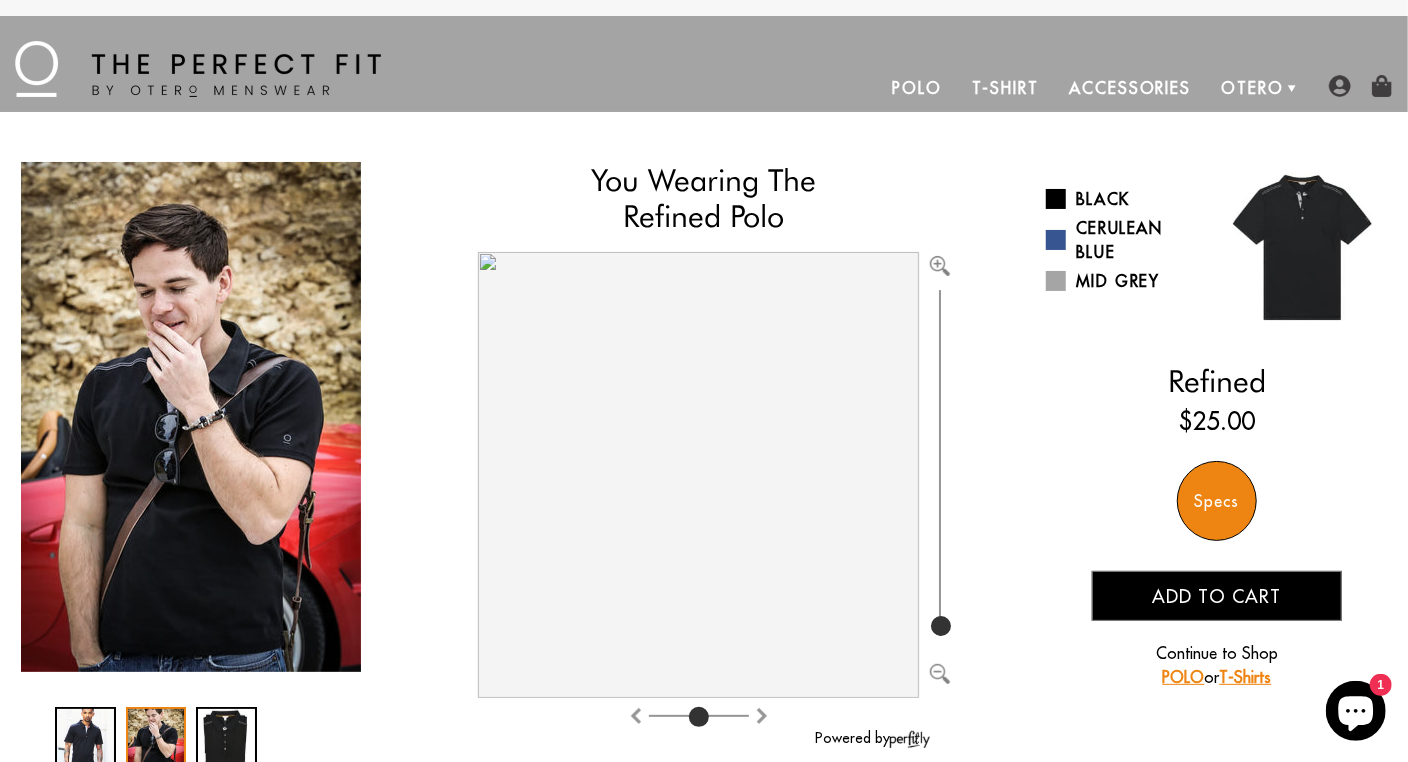 click at bounding box center [226, 737] 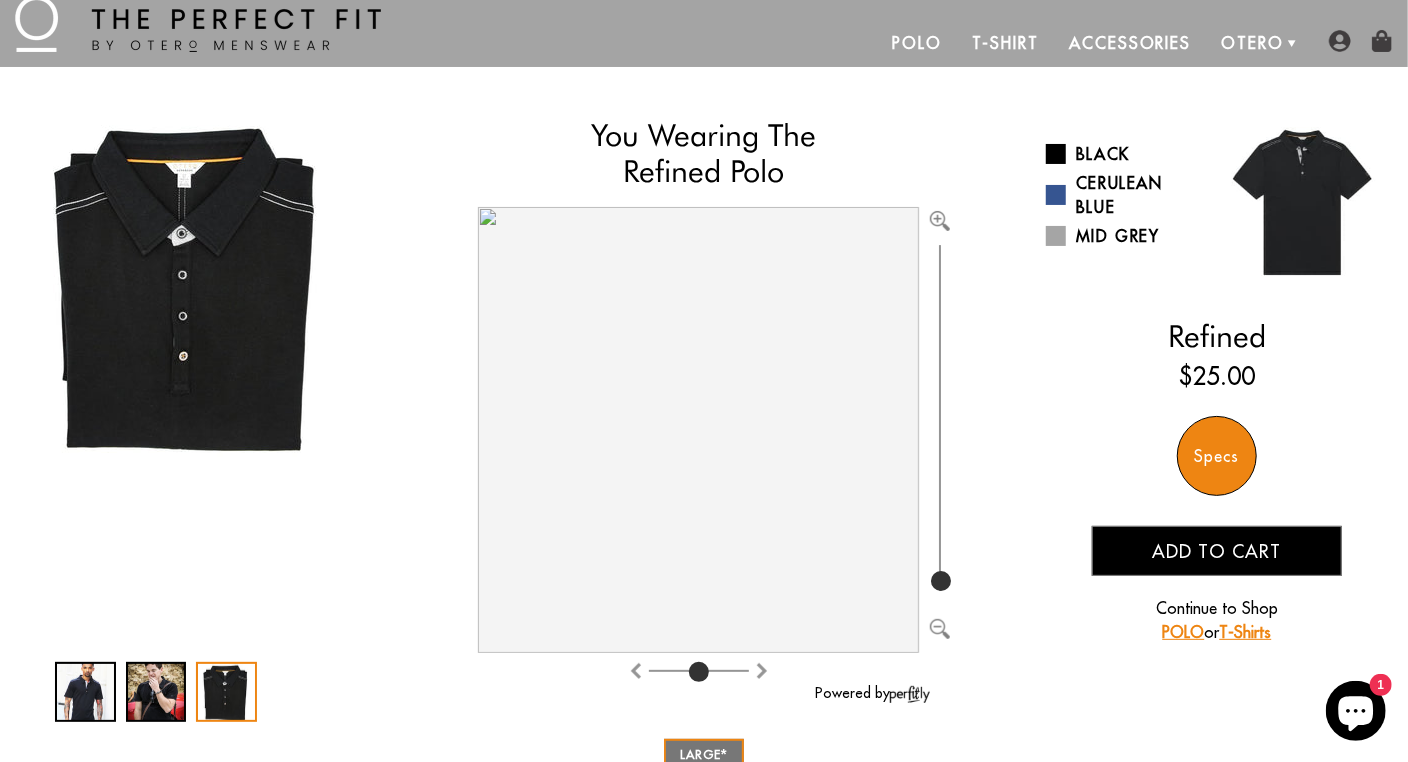 scroll, scrollTop: 0, scrollLeft: 0, axis: both 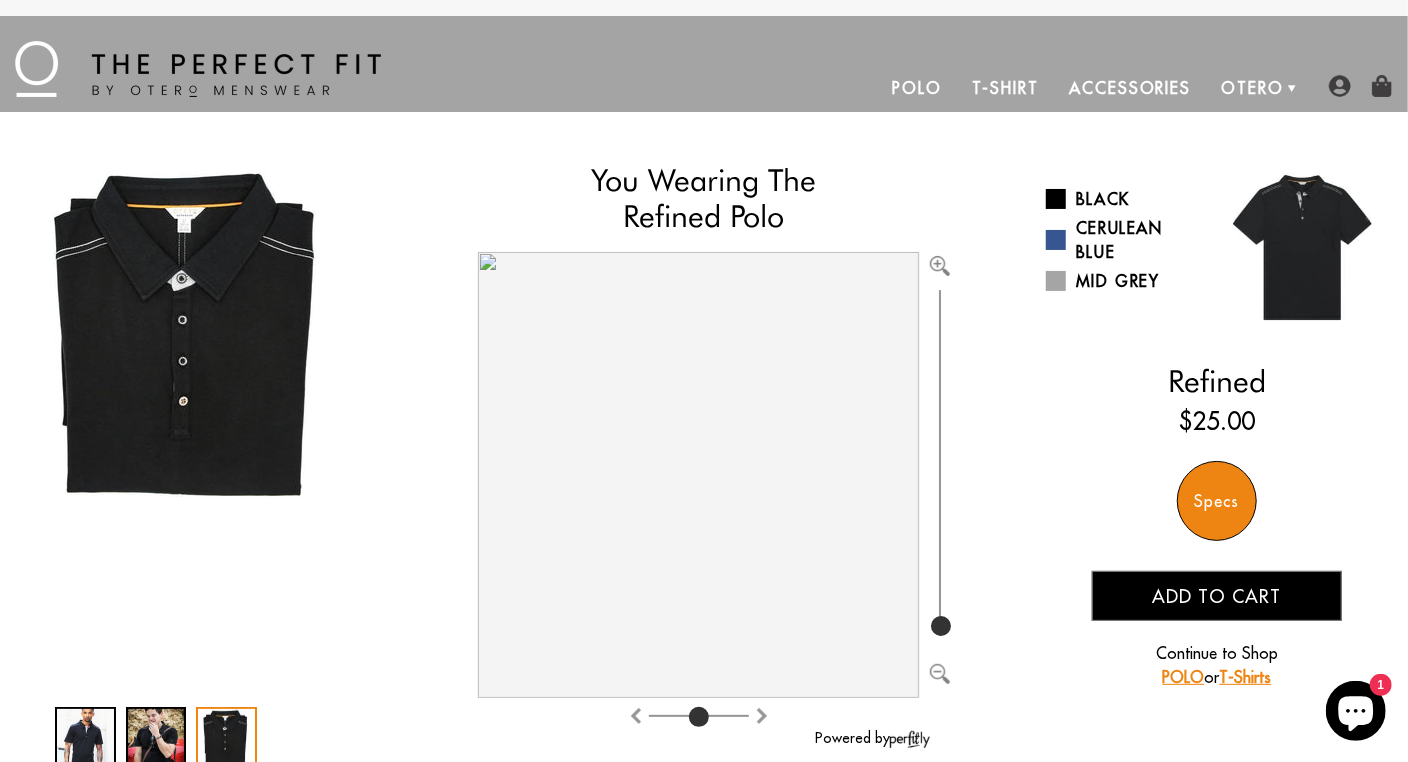 click on "Specs" at bounding box center (1217, 501) 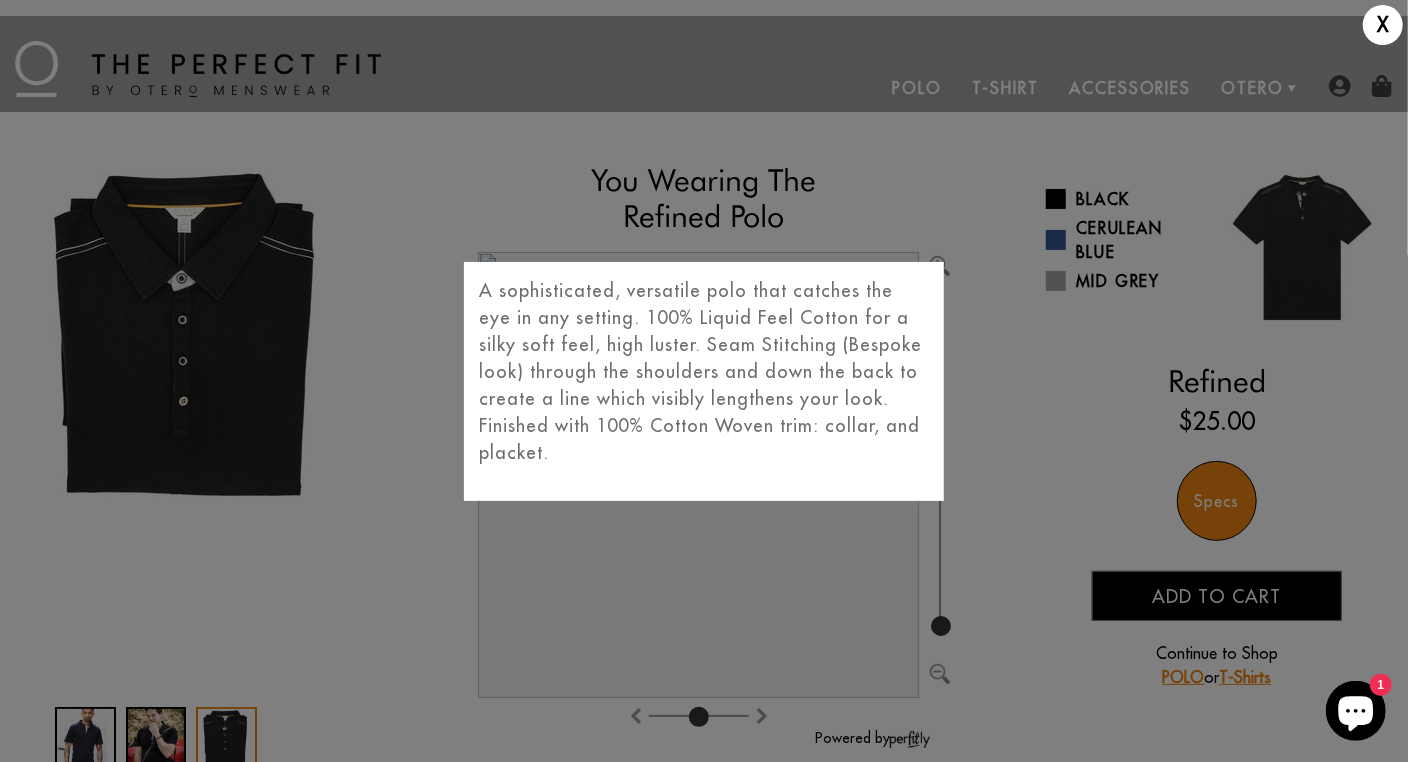 click on "X
A sophisticated, versatile polo that catches the eye in any setting. 100% Liquid Feel Cotton for a silky soft feel, high luster. Seam Stitching (Bespoke look) through the shoulders and down the back to create a line which visibly lengthens your look. Finished with 100% Cotton Woven trim: collar, and placket." at bounding box center [704, 381] 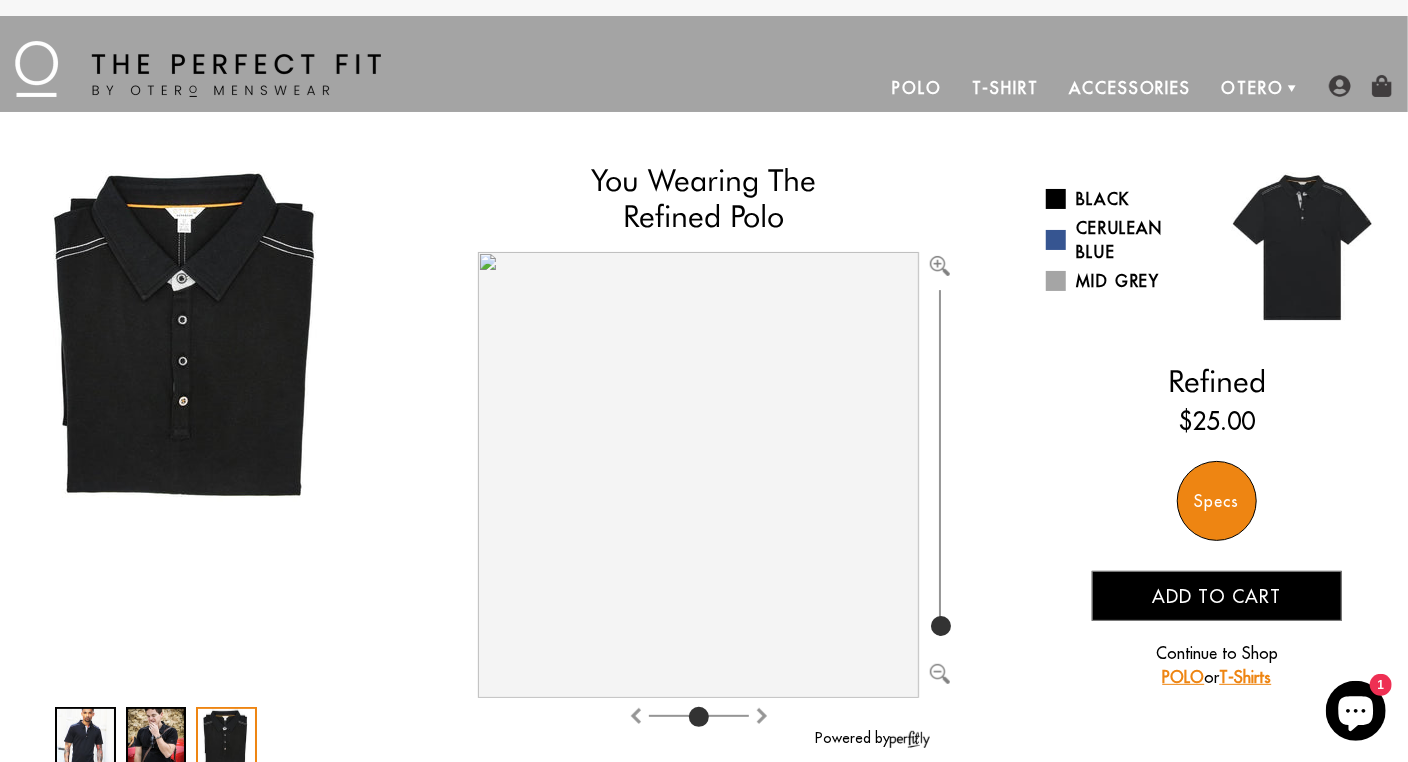 click at bounding box center (191, 417) 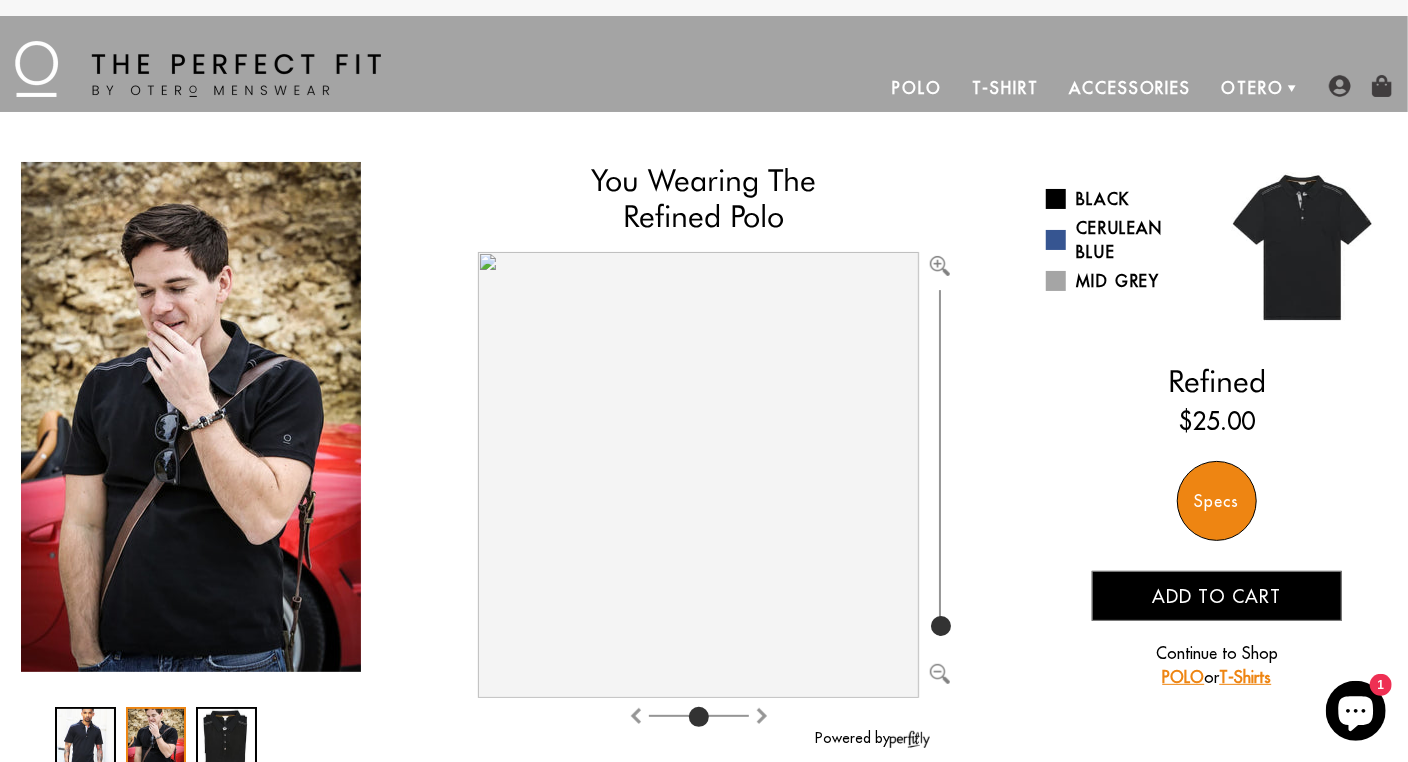 click at bounding box center (226, 737) 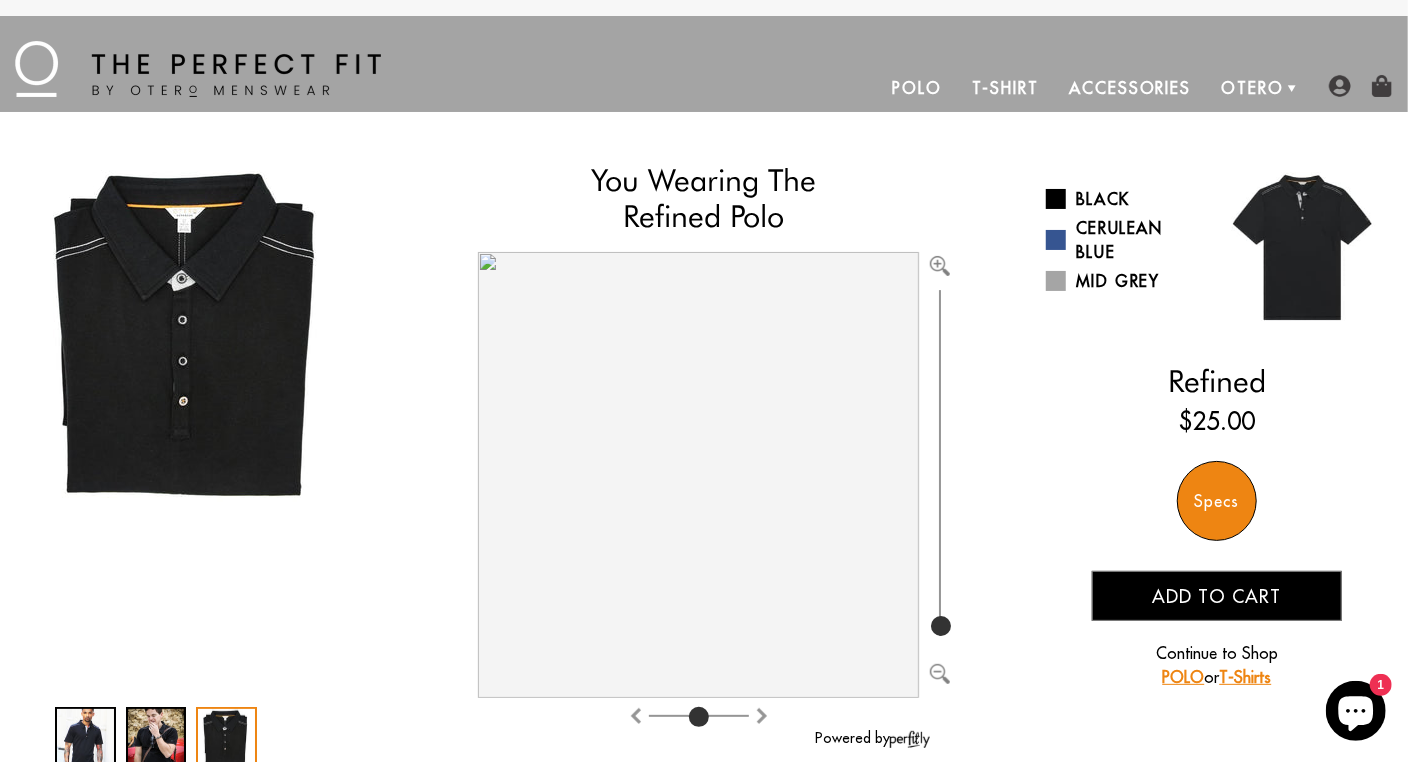 click at bounding box center (85, 737) 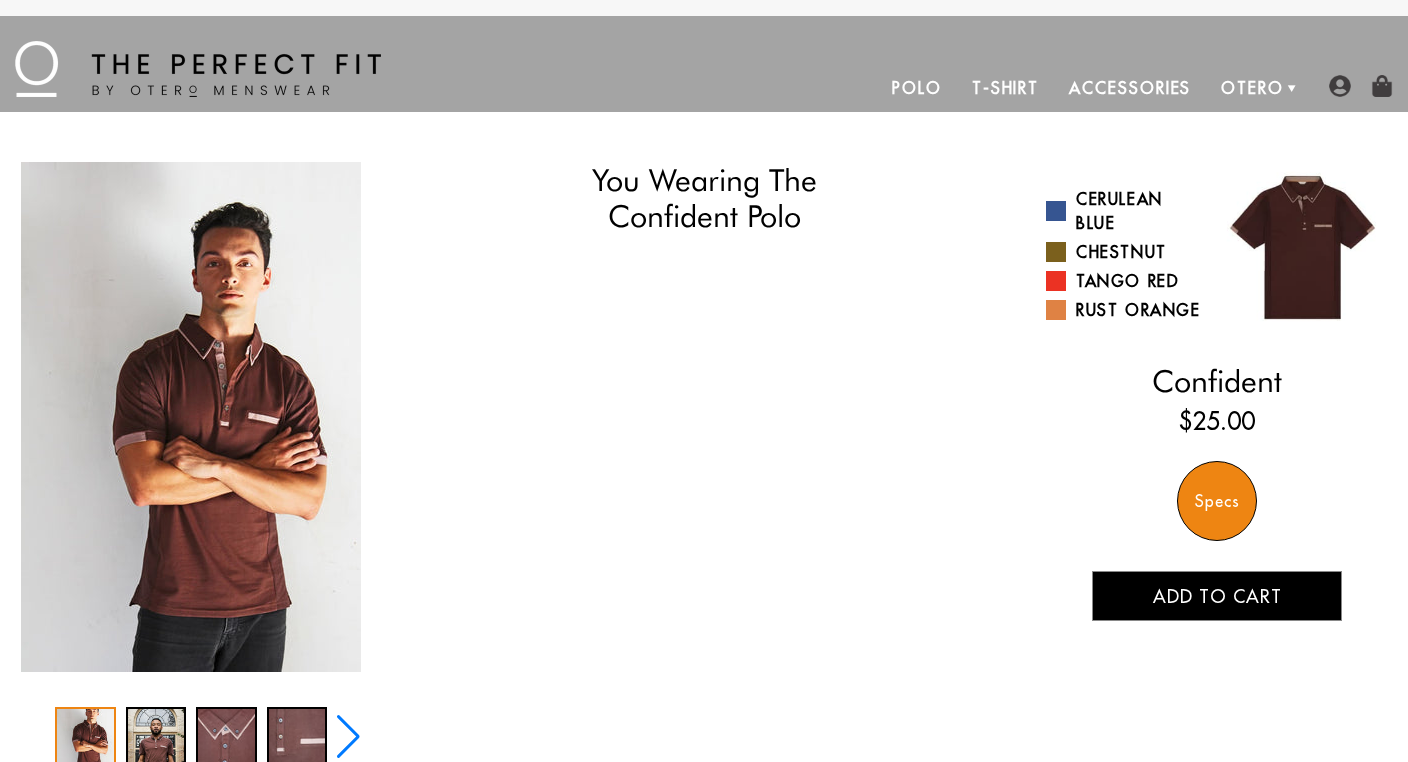 scroll, scrollTop: 0, scrollLeft: 0, axis: both 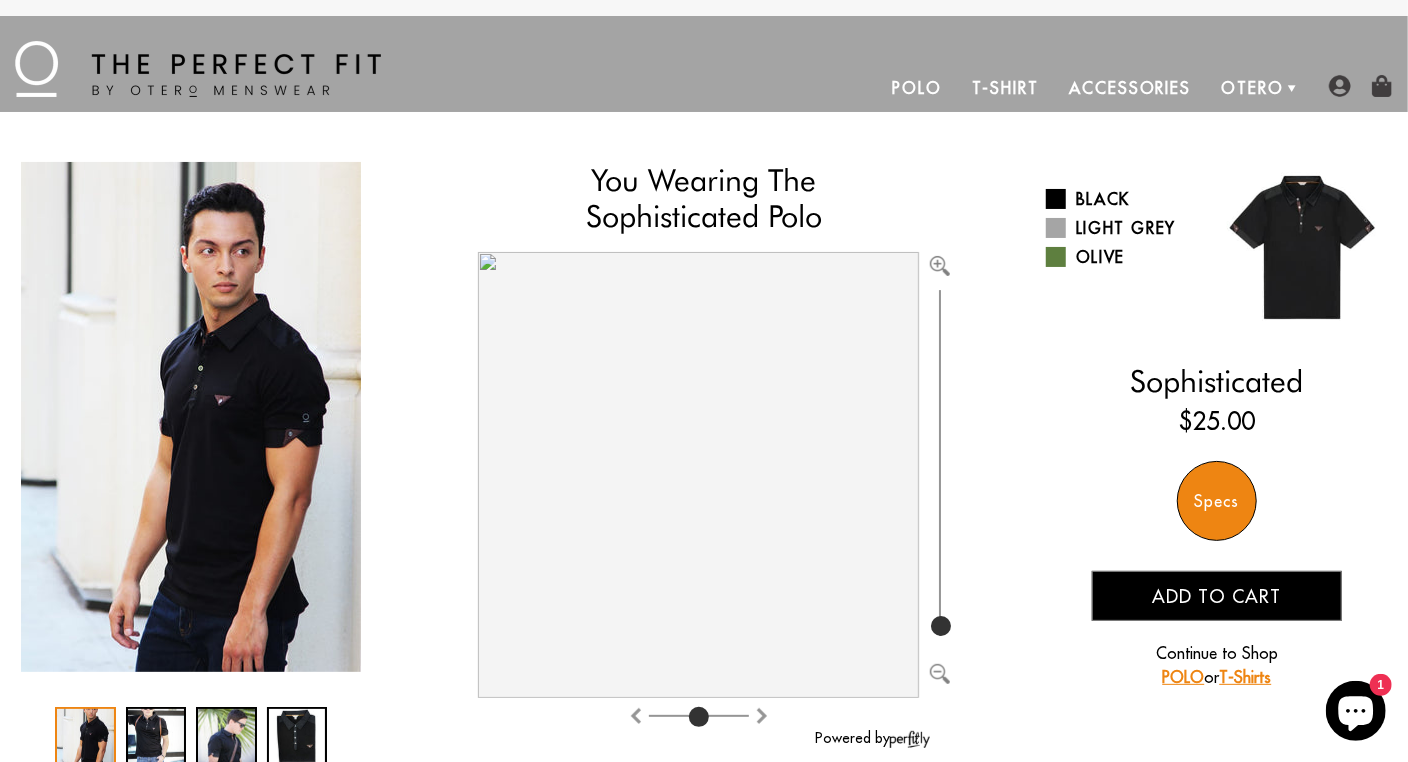 click at bounding box center (156, 737) 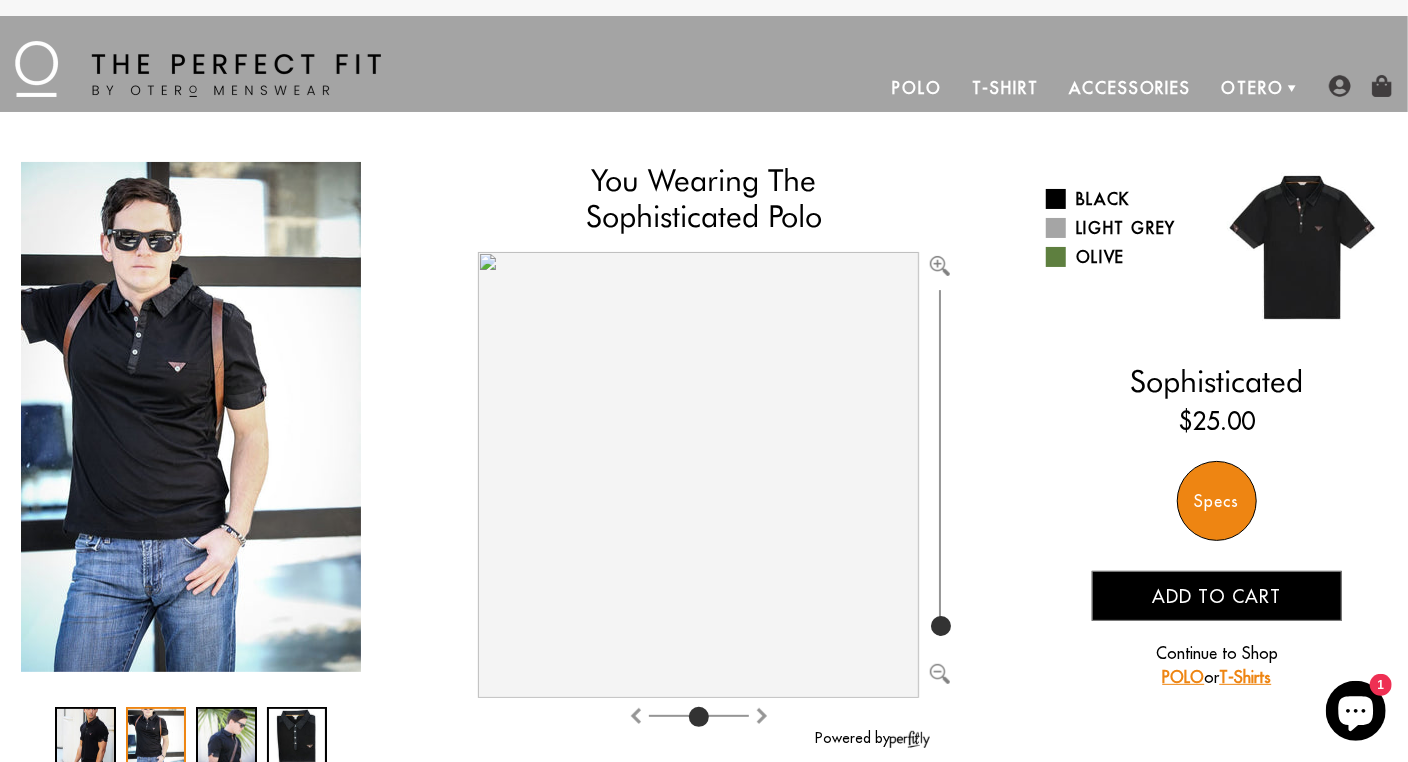 click at bounding box center [226, 737] 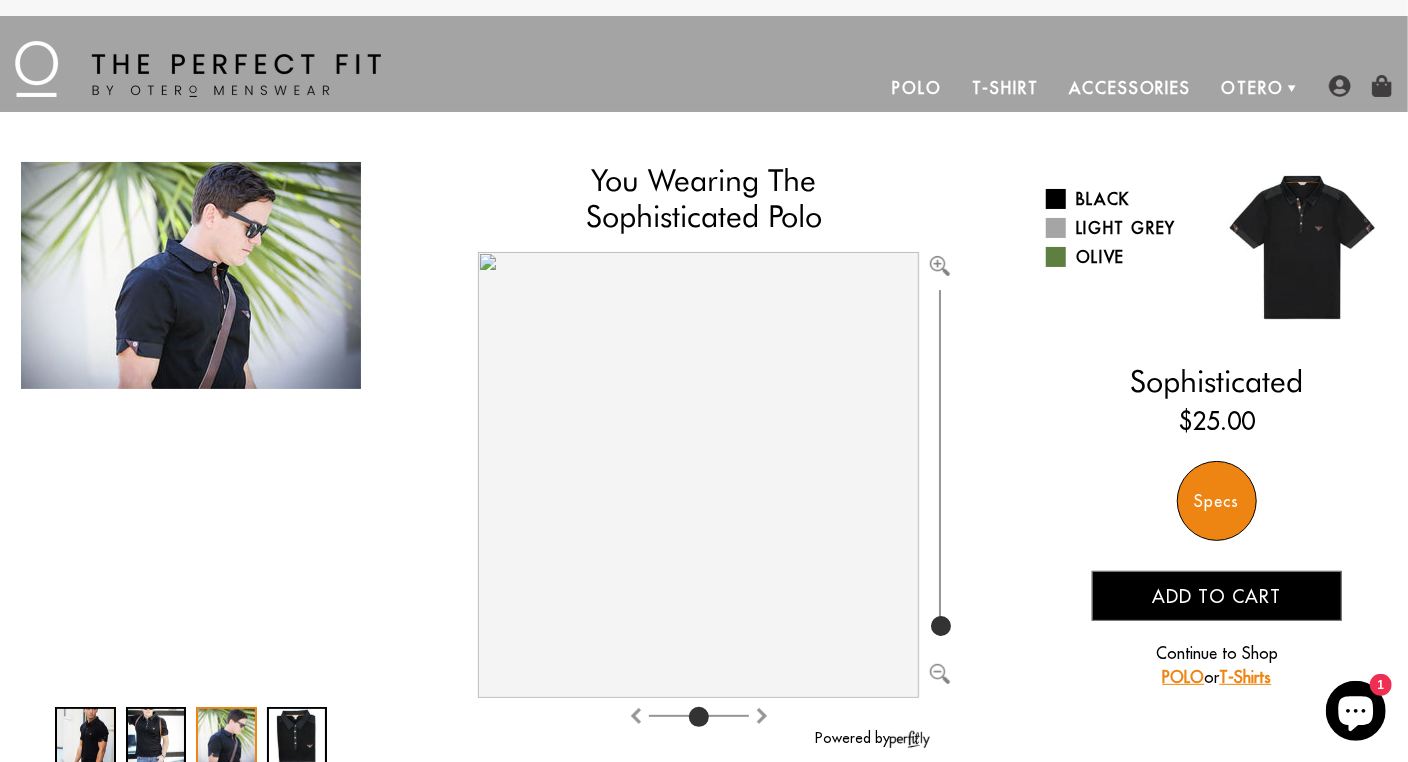 click at bounding box center [297, 737] 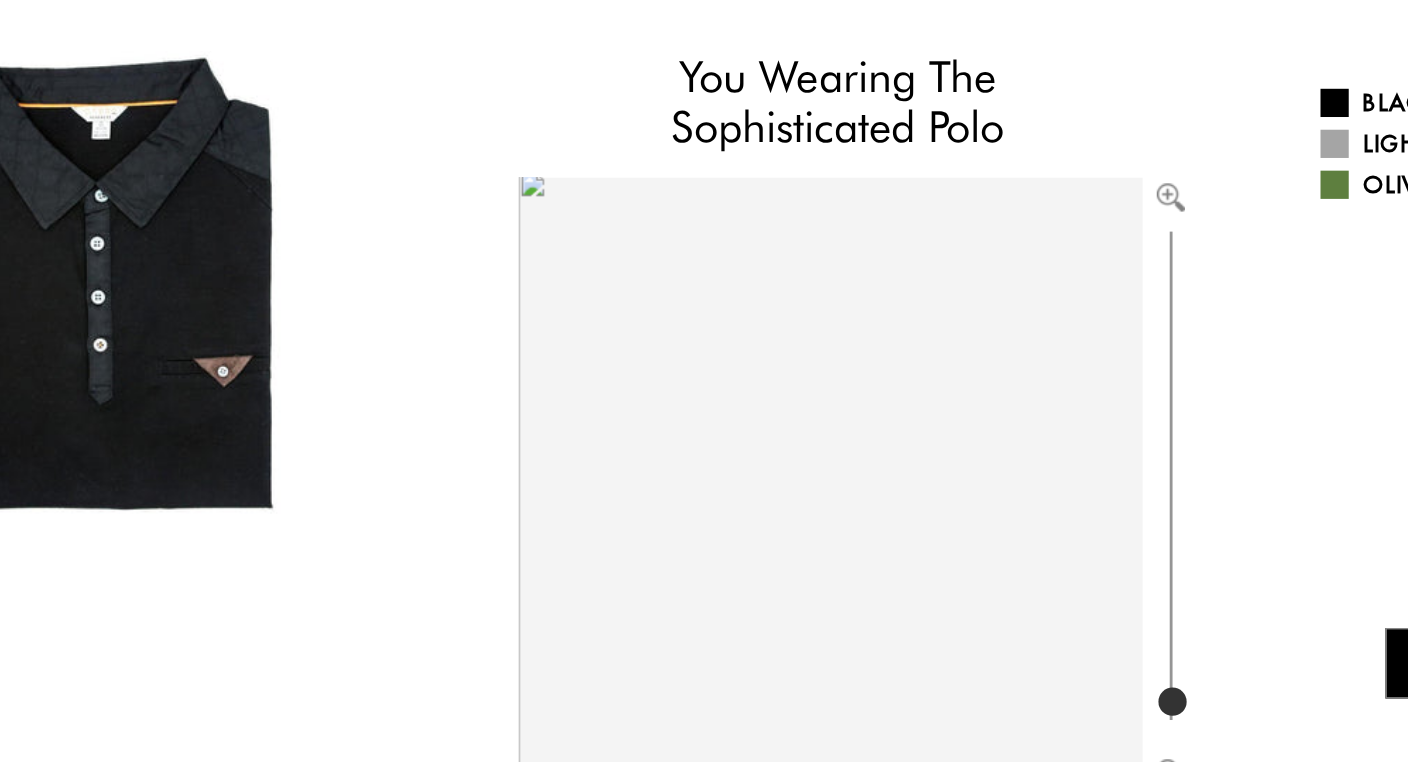 scroll, scrollTop: 9, scrollLeft: 0, axis: vertical 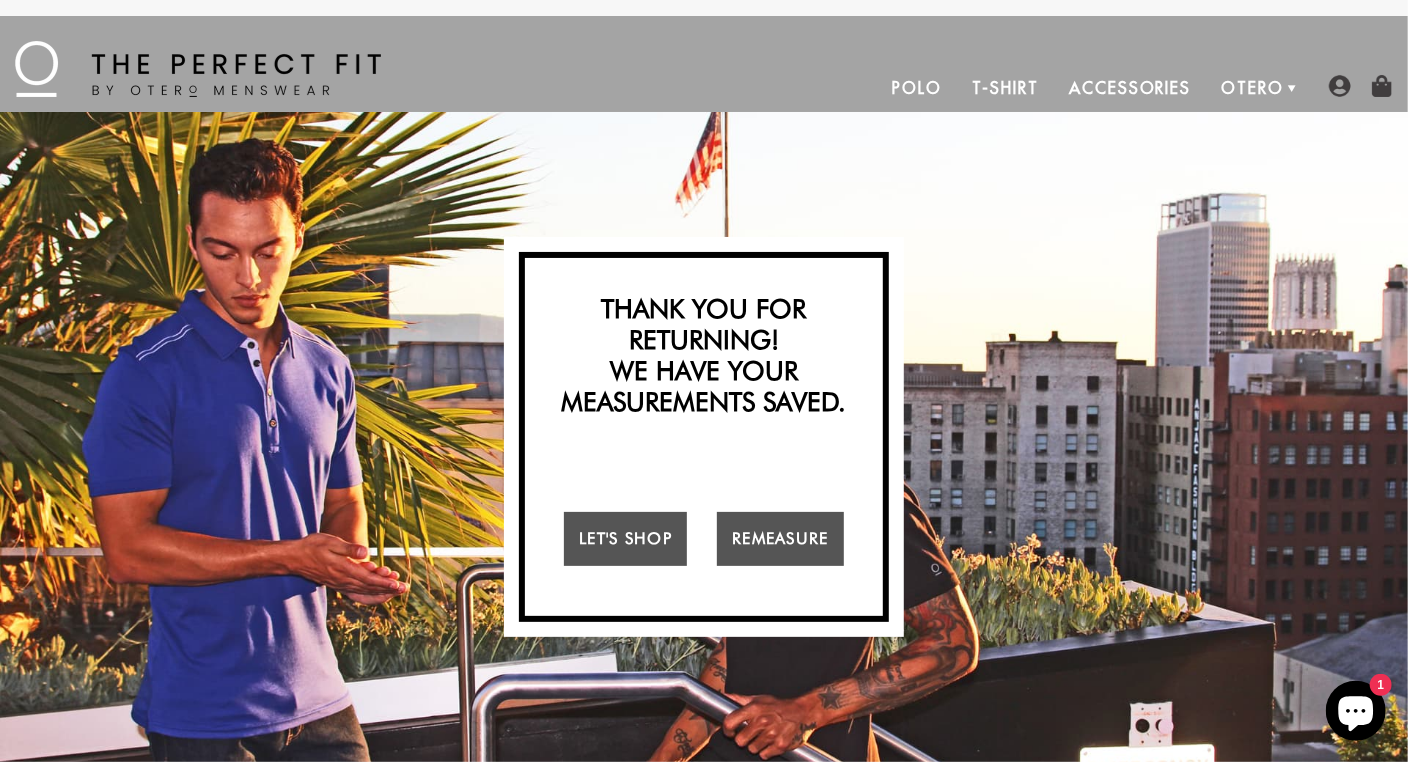 click on "T-Shirt" at bounding box center (1005, 88) 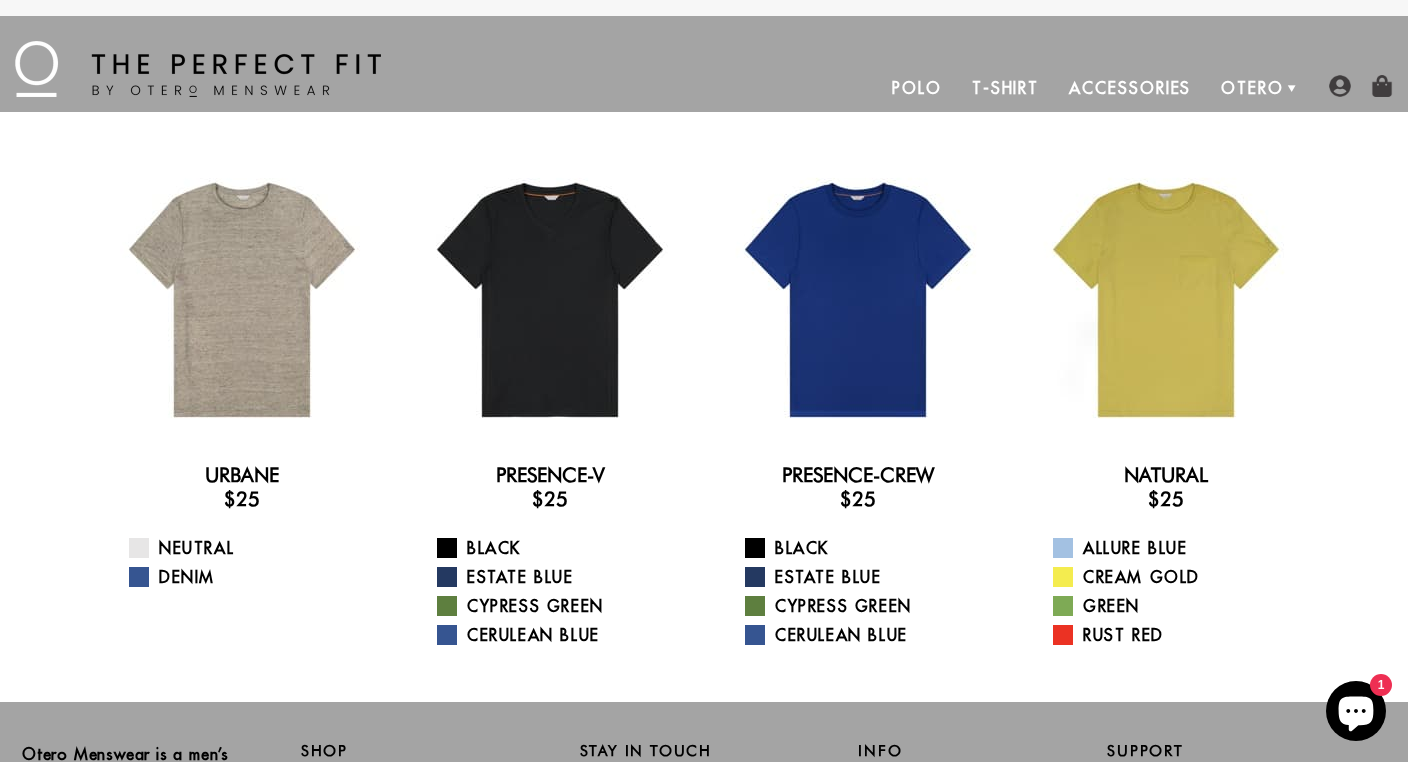 scroll, scrollTop: 0, scrollLeft: 0, axis: both 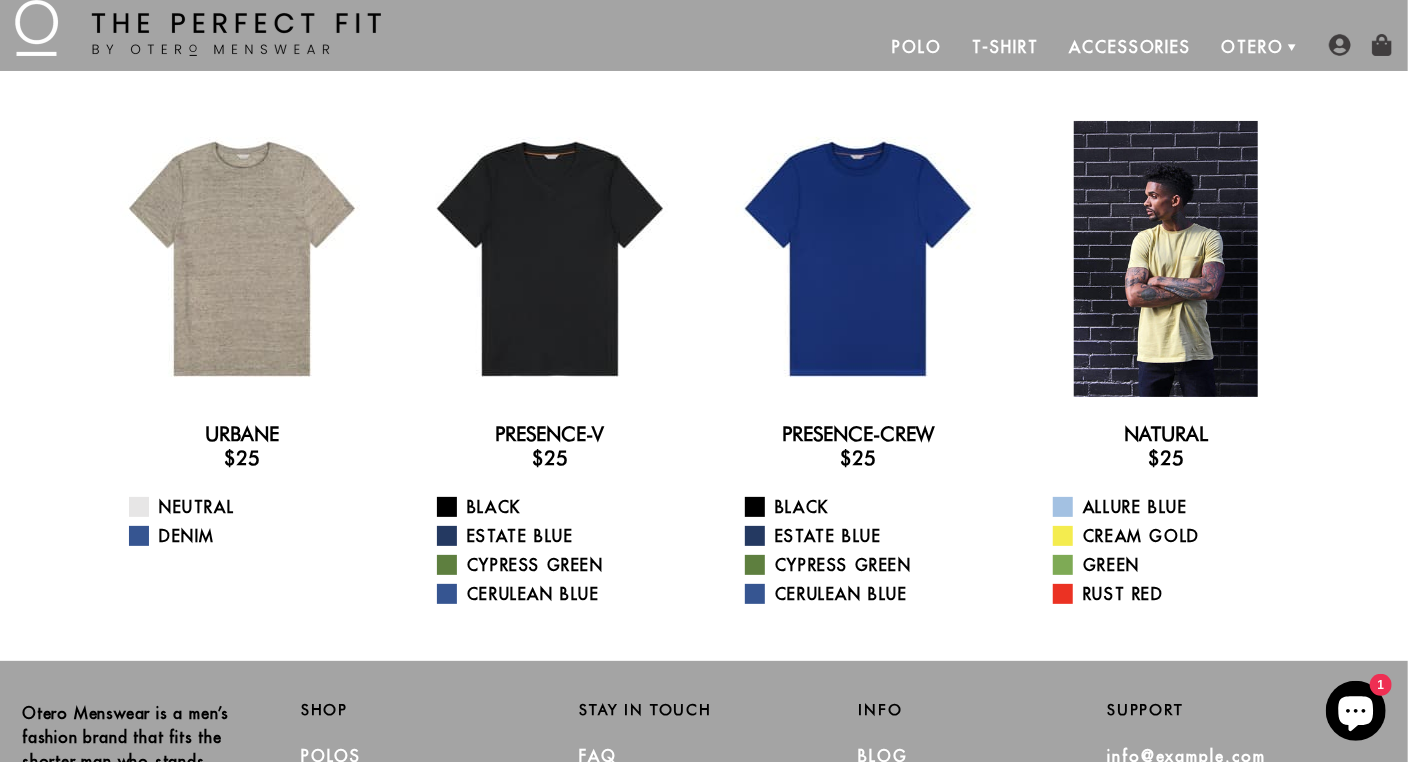 click at bounding box center [1166, 259] 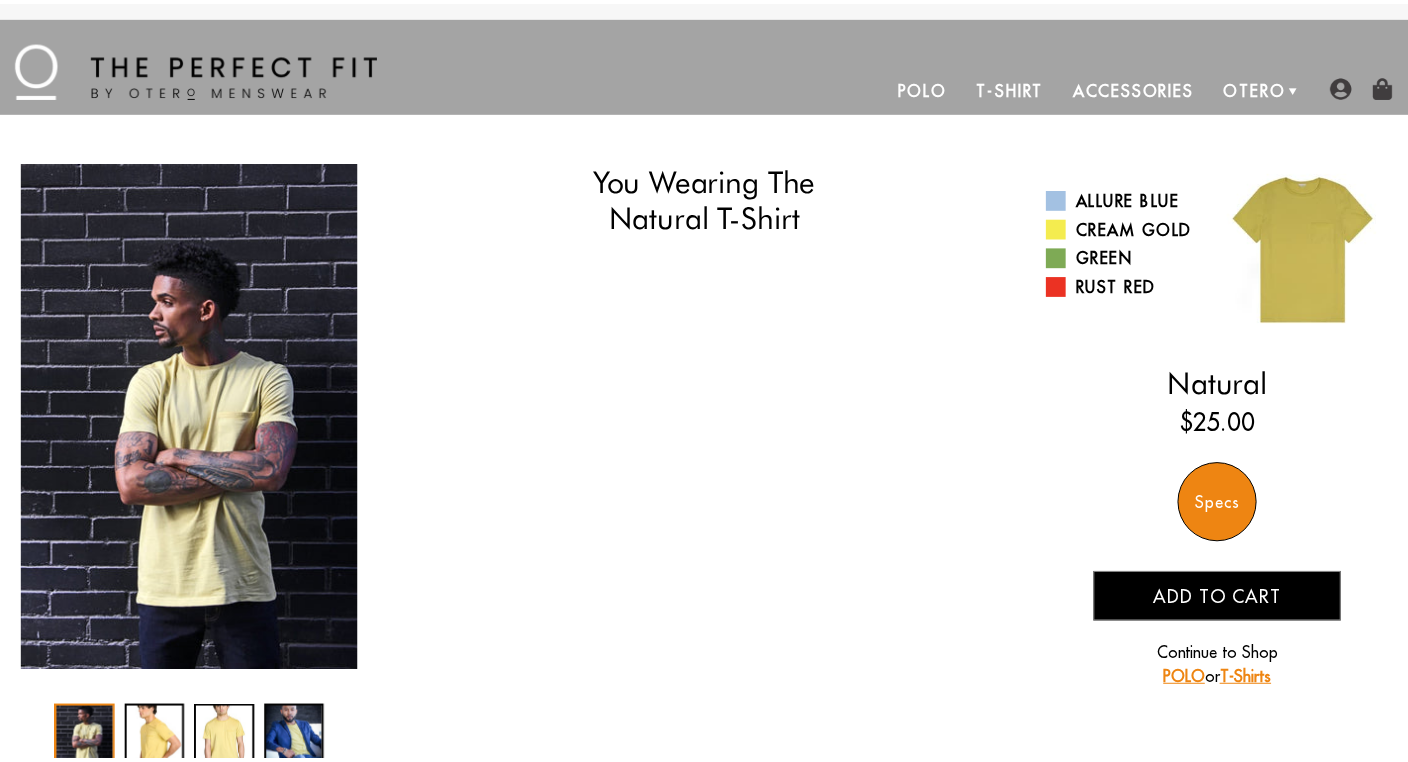 scroll, scrollTop: 0, scrollLeft: 0, axis: both 